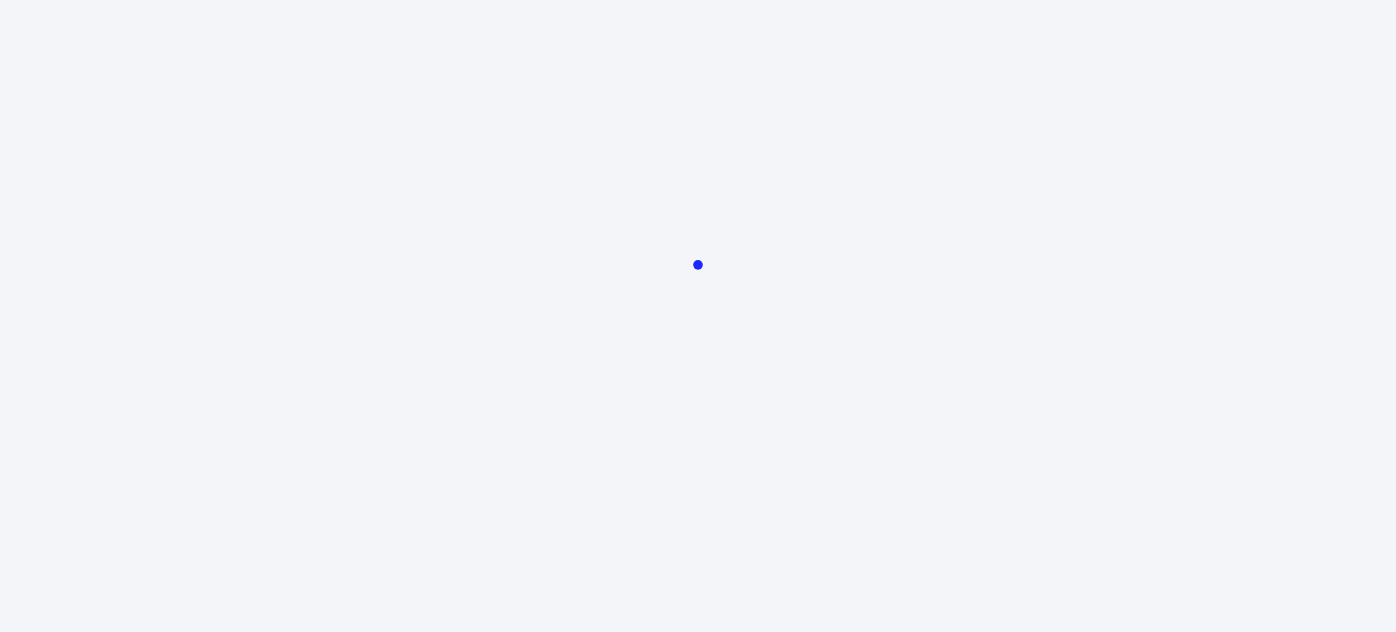 scroll, scrollTop: 0, scrollLeft: 0, axis: both 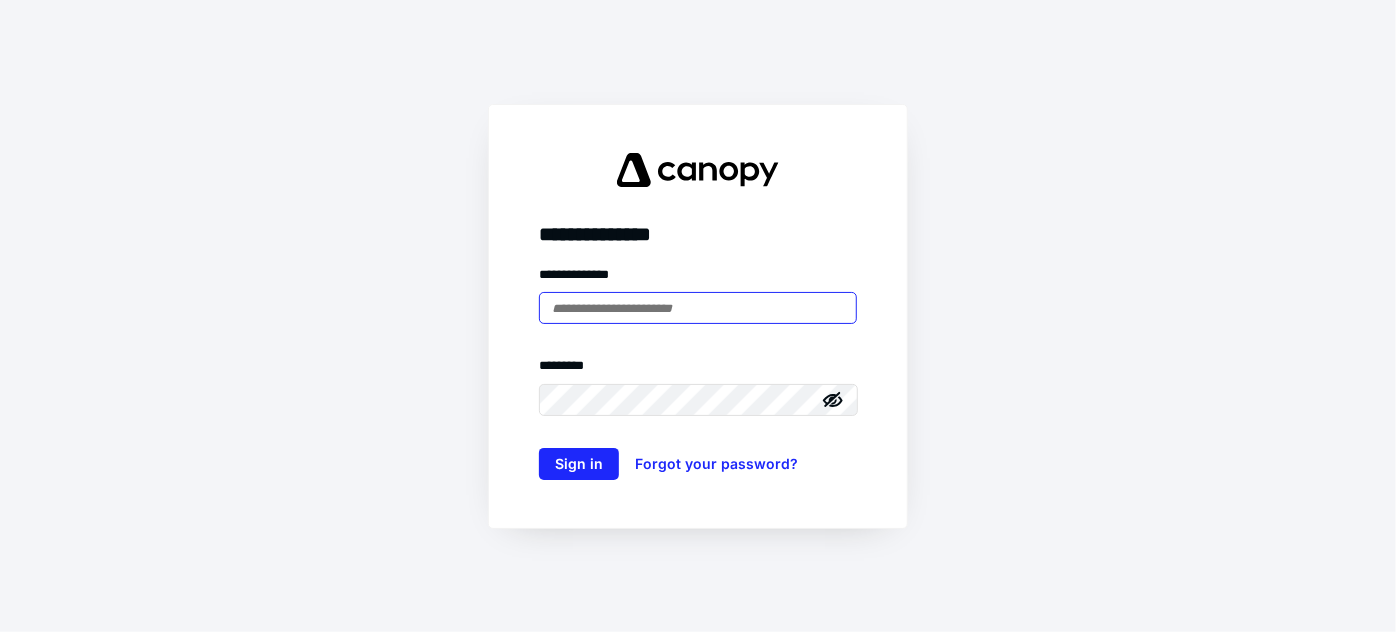 click at bounding box center [698, 308] 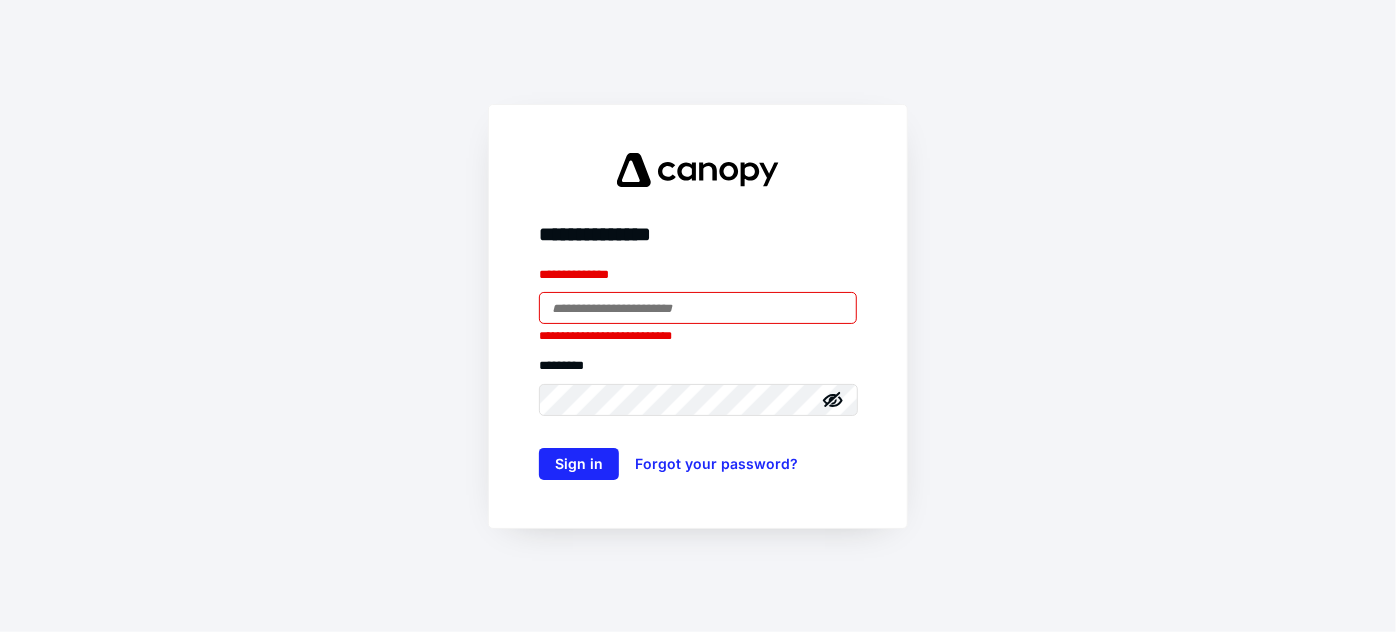 type on "**********" 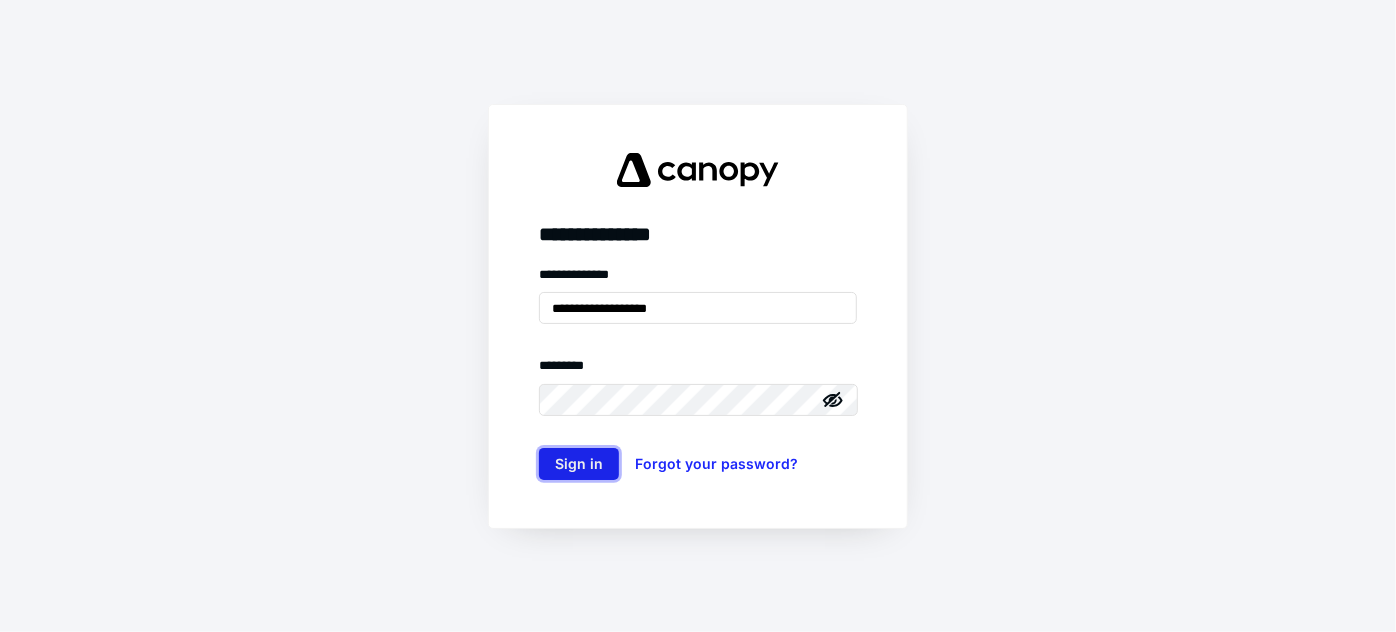 click on "Sign in" at bounding box center [579, 464] 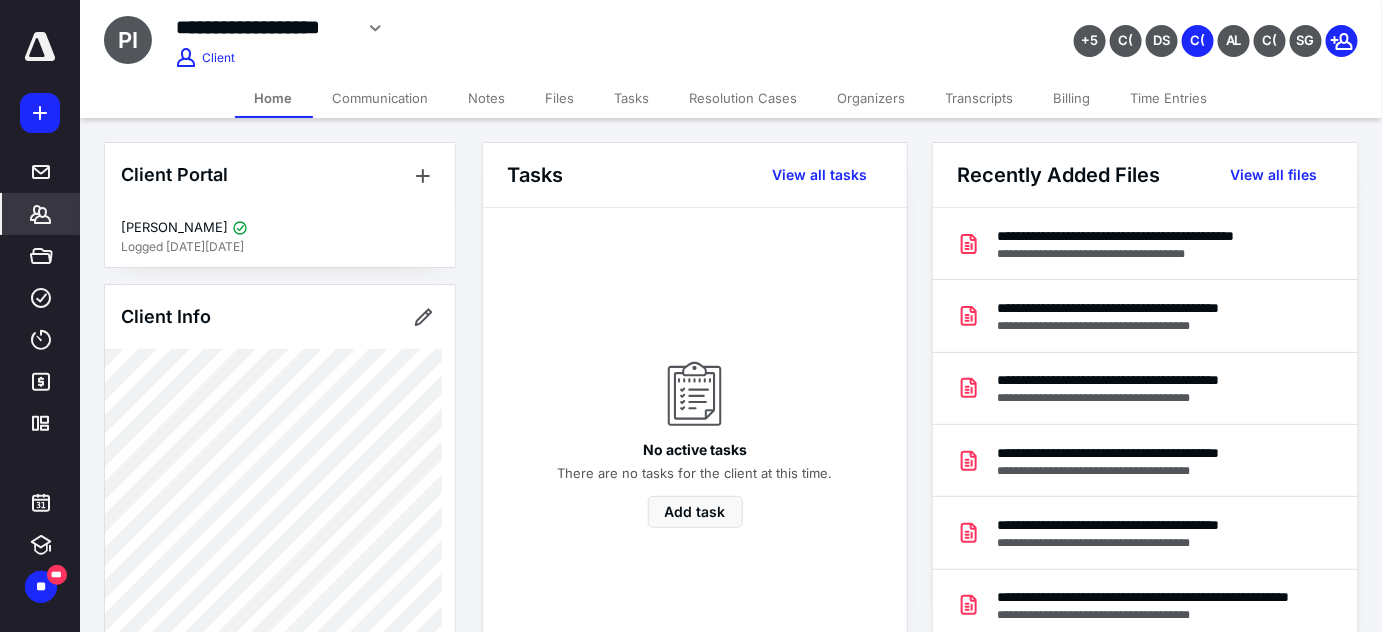 scroll, scrollTop: 0, scrollLeft: 0, axis: both 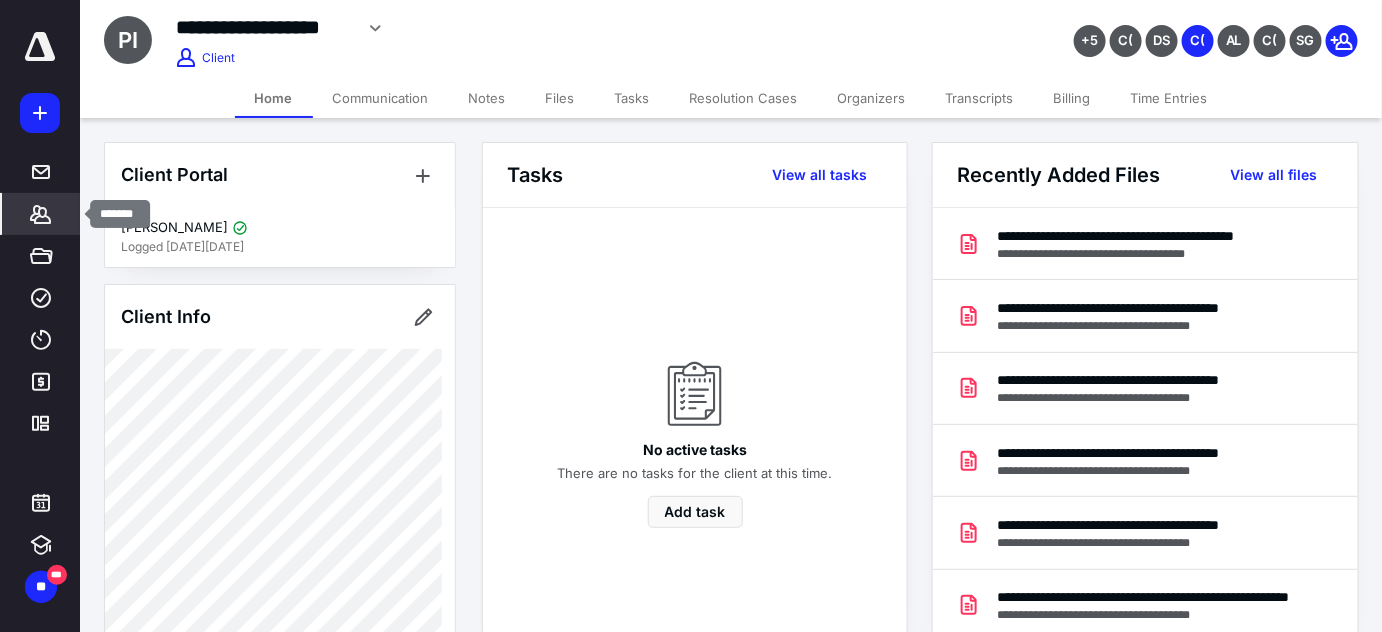 click 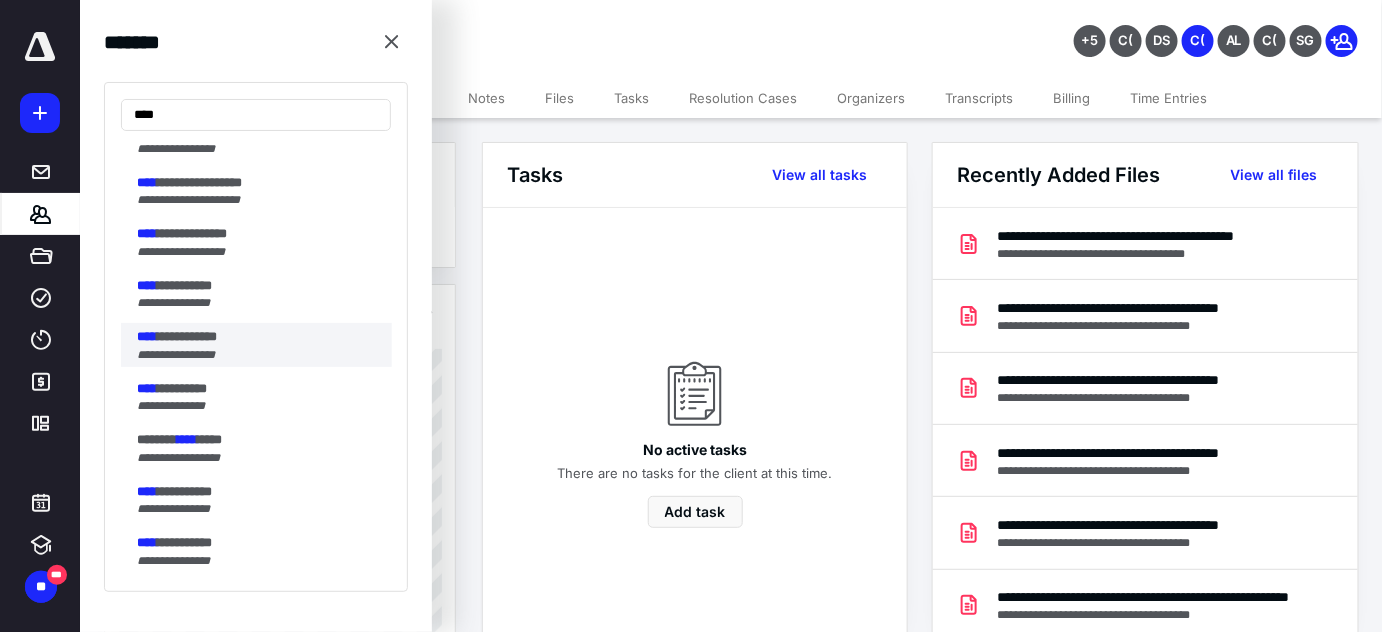 scroll, scrollTop: 181, scrollLeft: 0, axis: vertical 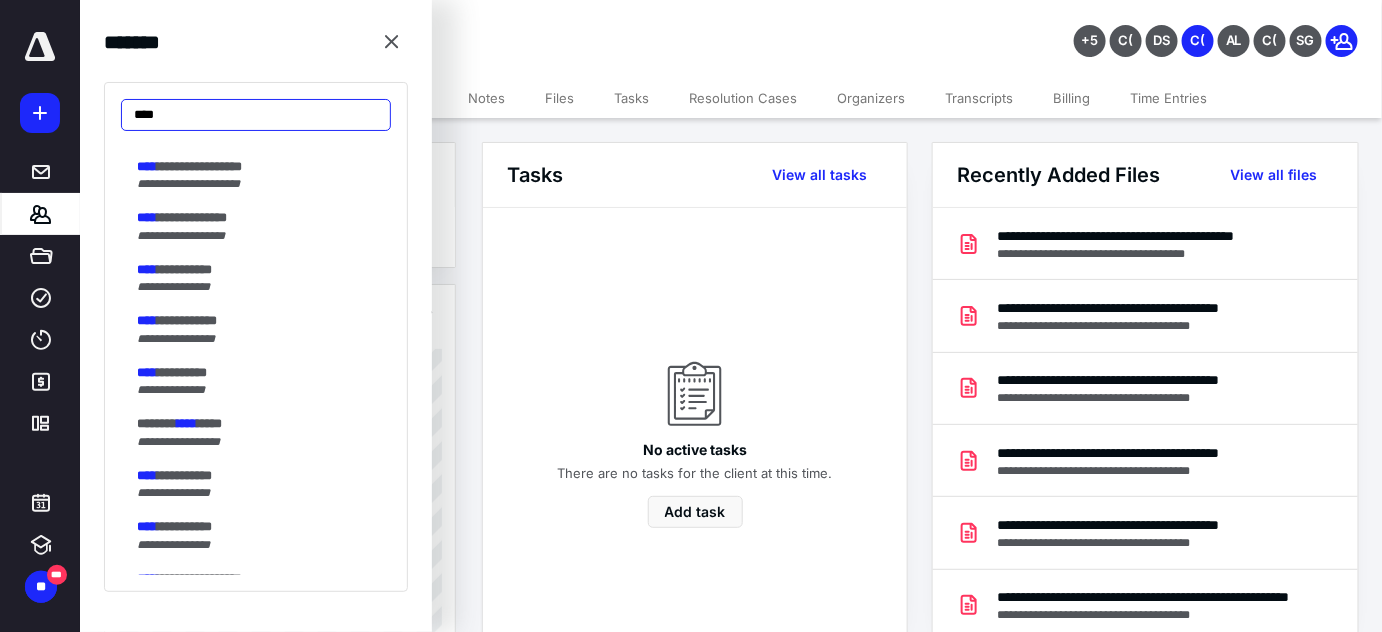 click on "****" at bounding box center (256, 115) 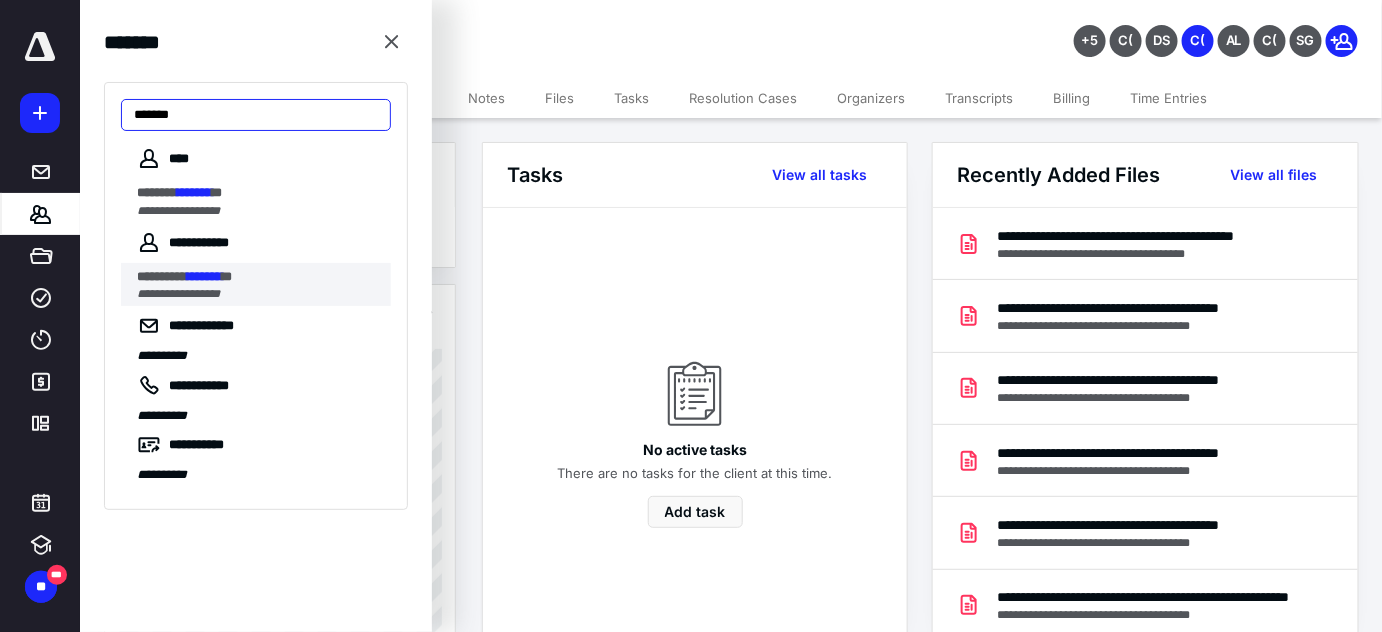 type on "*******" 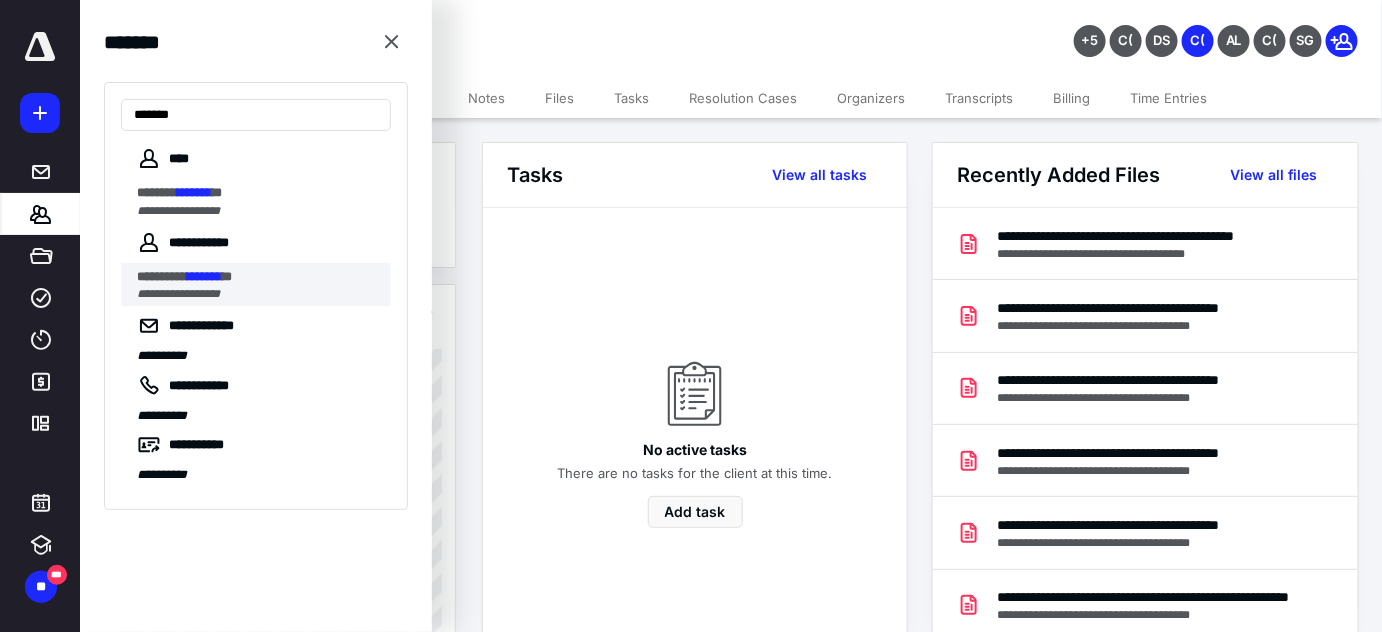 click on "*******" at bounding box center (204, 276) 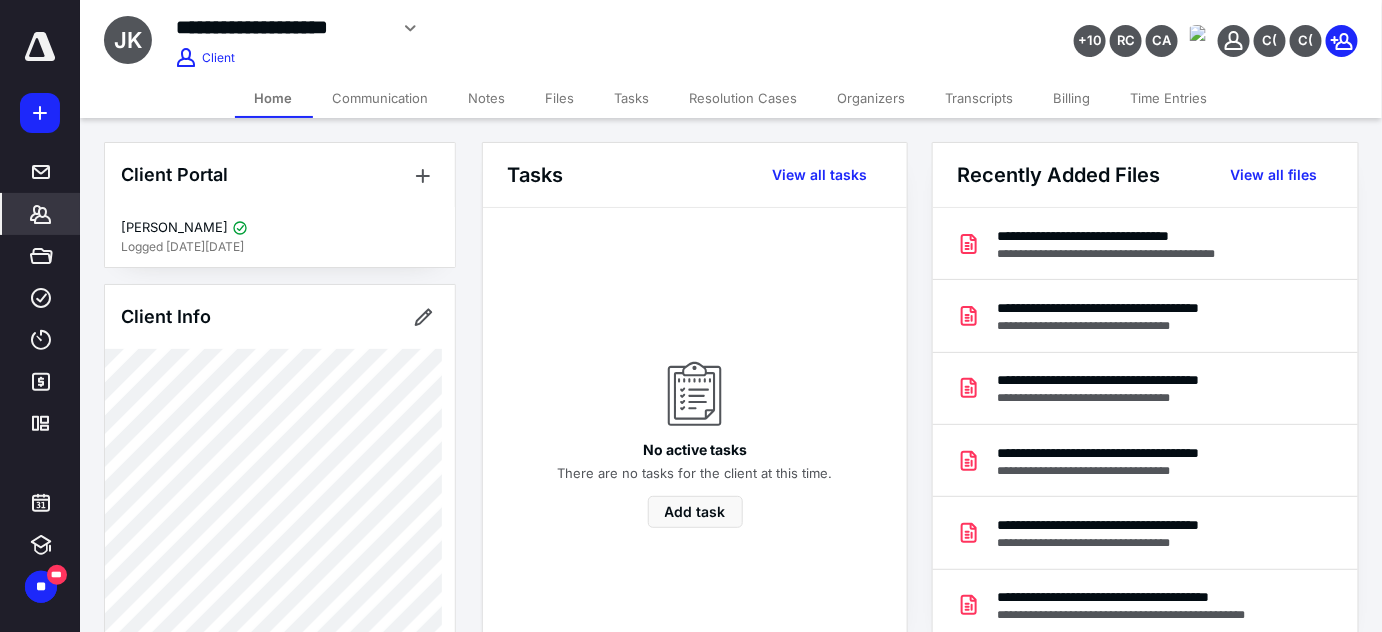 click on "**********" at bounding box center (281, 27) 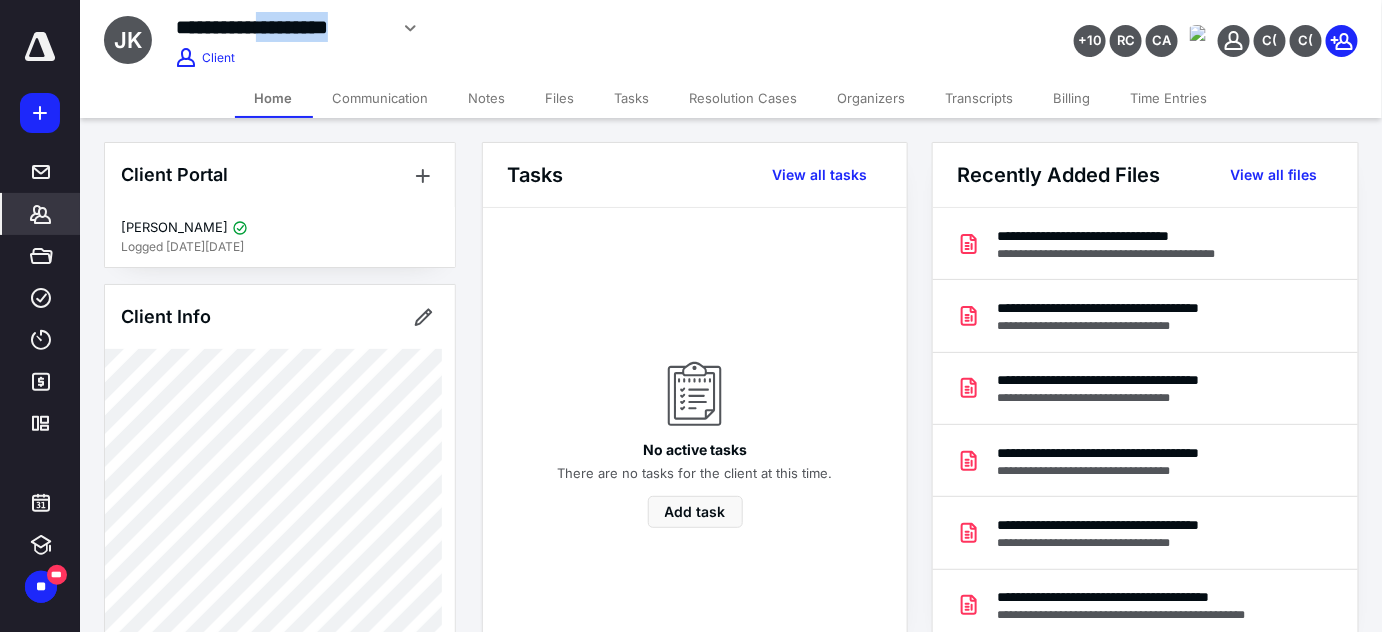 click on "**********" at bounding box center [281, 27] 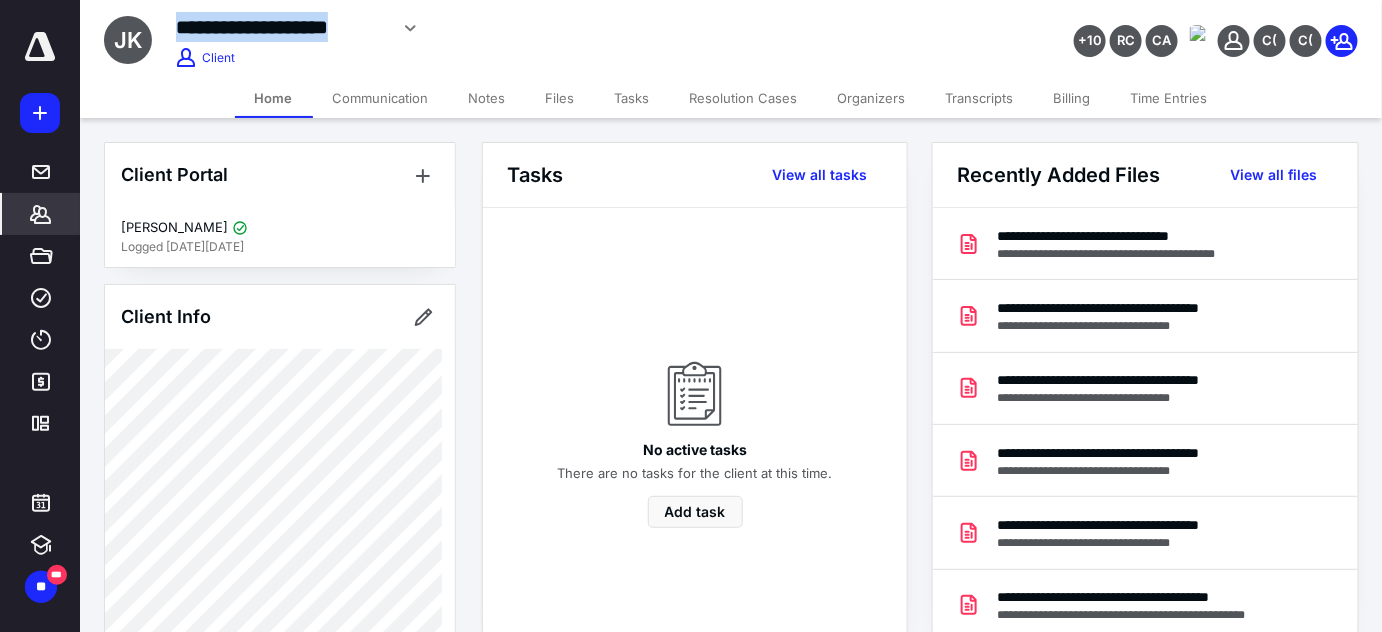 click on "**********" at bounding box center [281, 27] 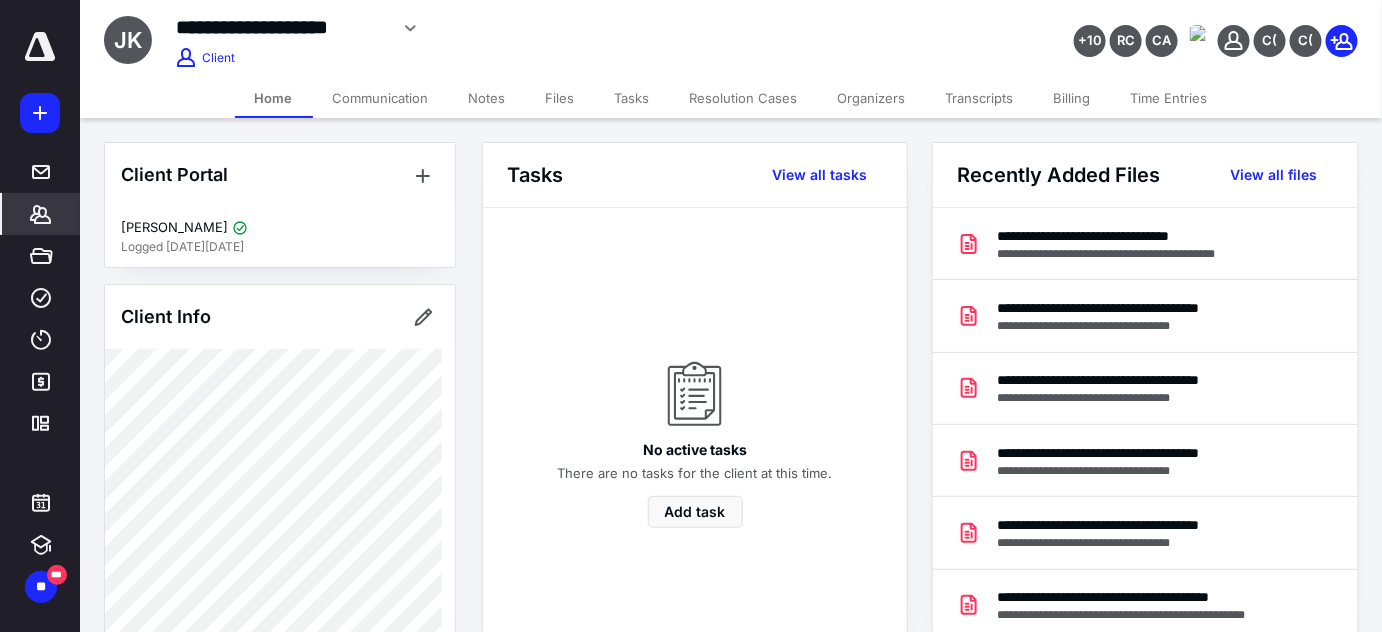 click on "**********" at bounding box center (281, 27) 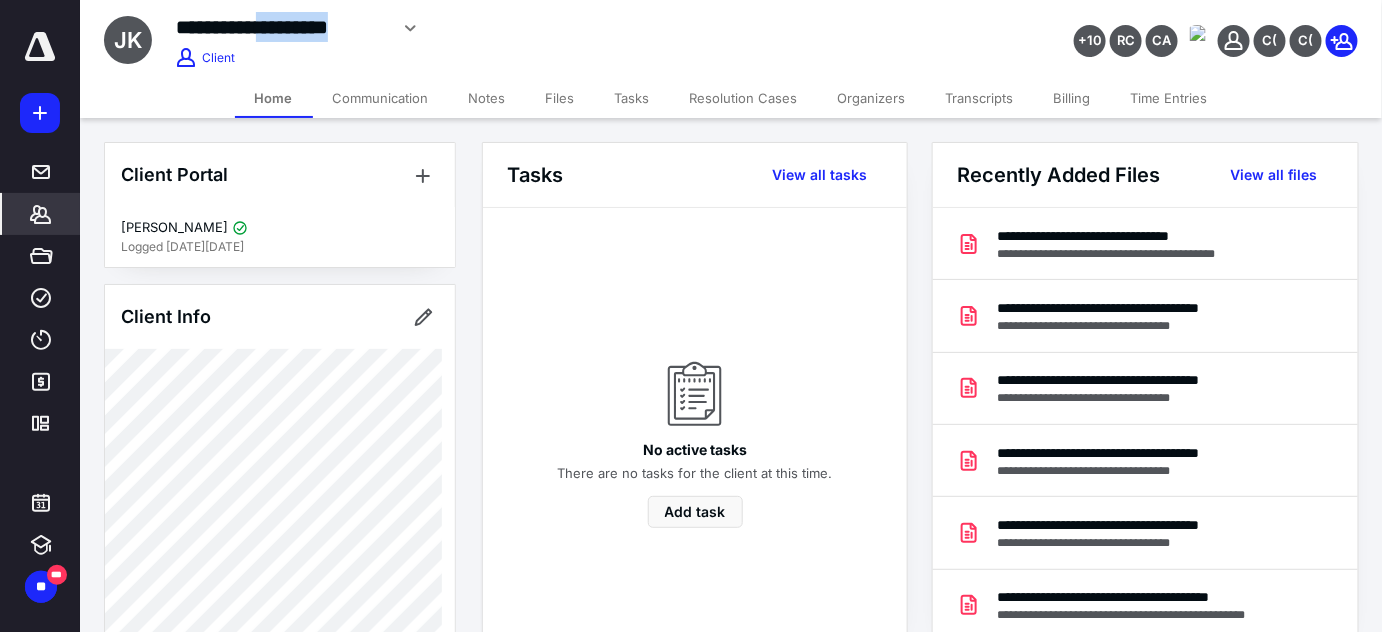 click on "**********" at bounding box center (281, 27) 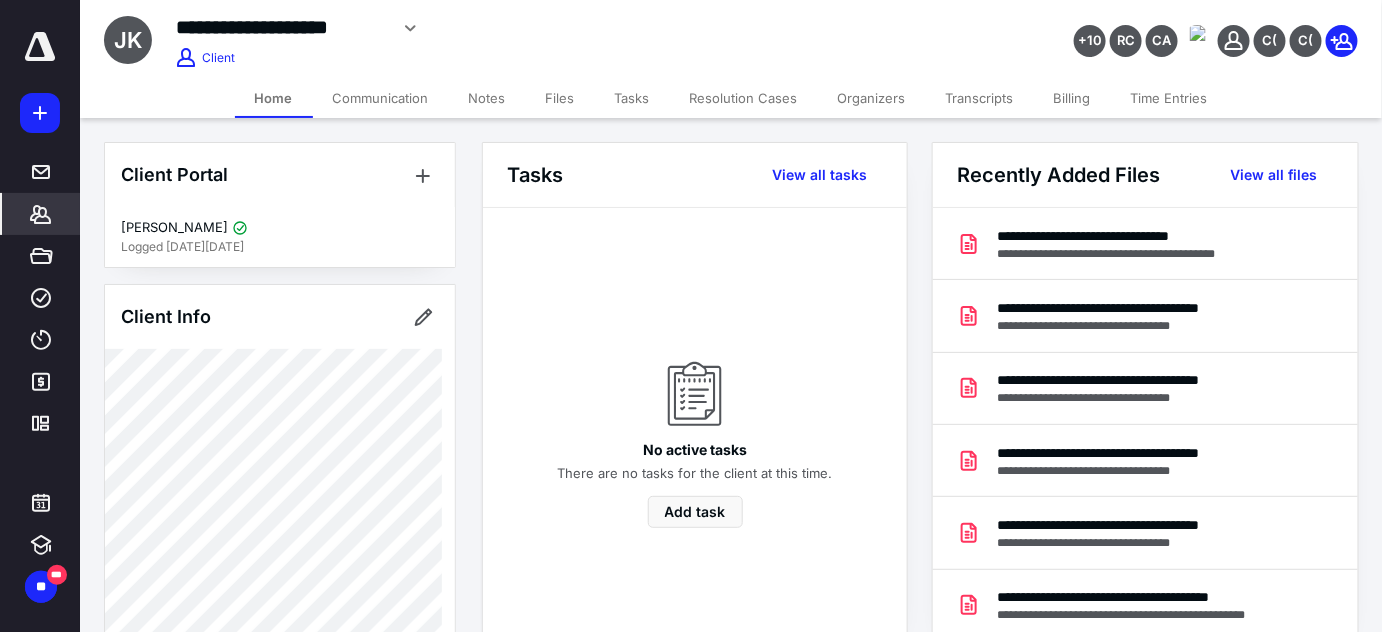 click on "**********" at bounding box center (519, 25) 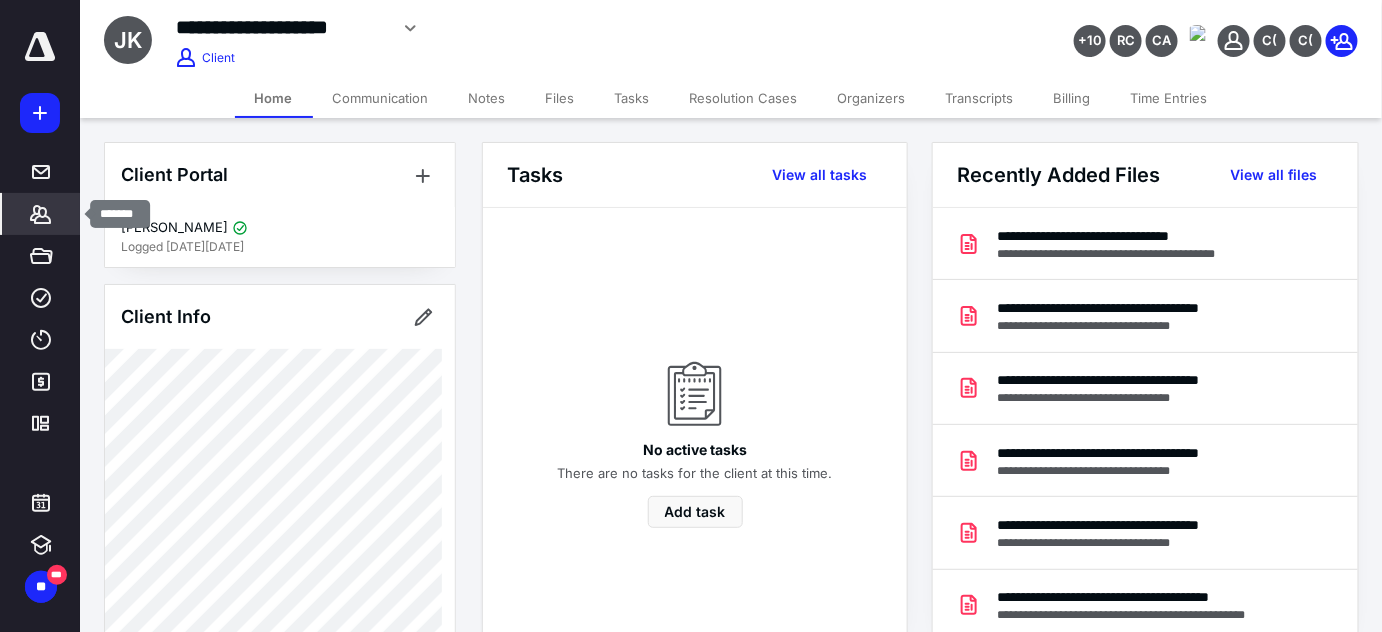 click on "*******" at bounding box center [41, 214] 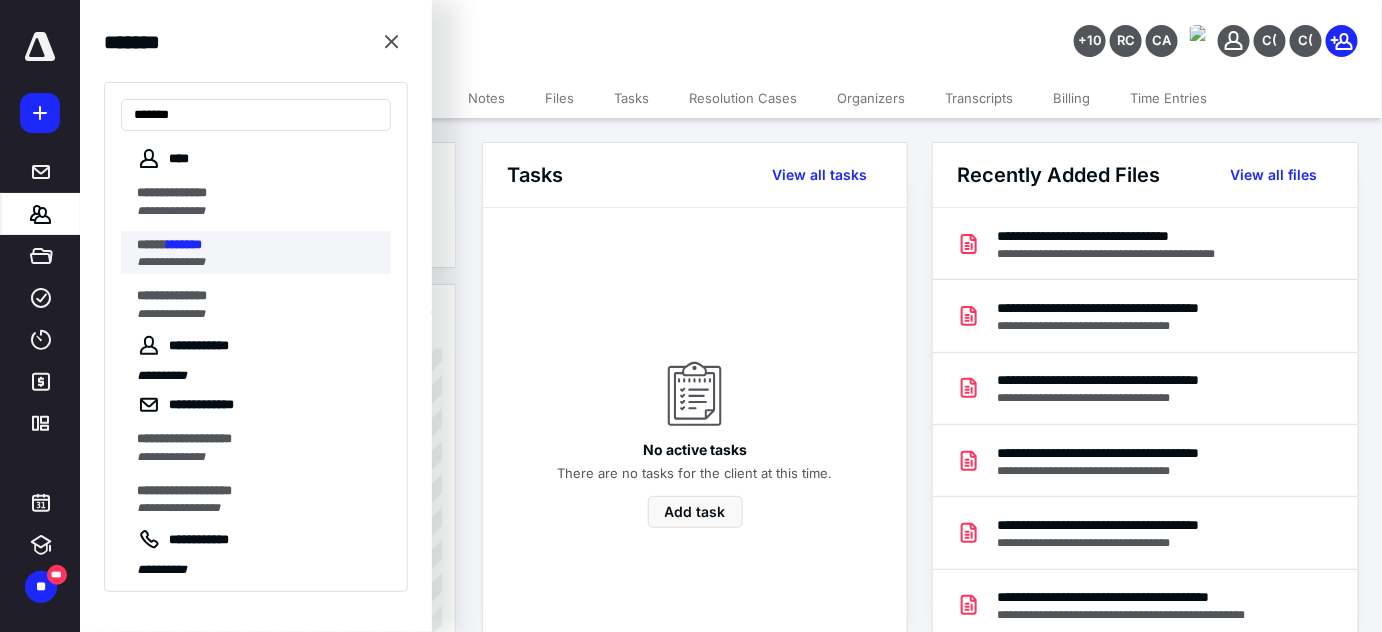 type on "*******" 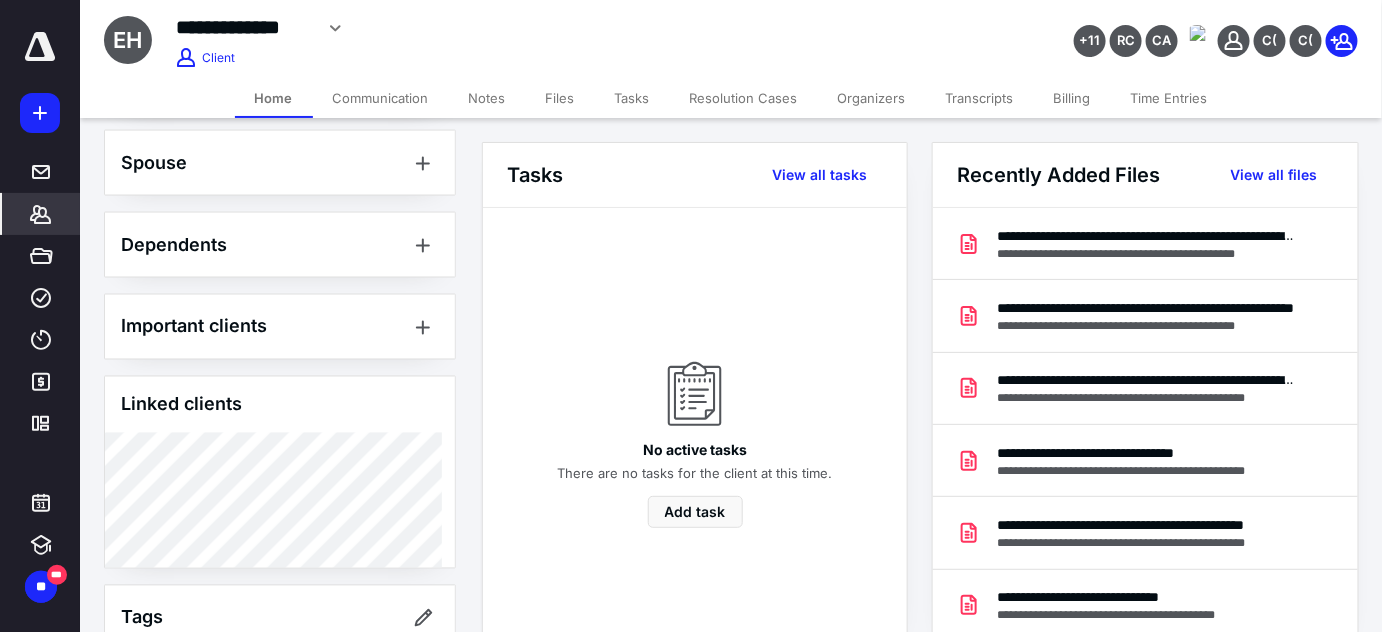 scroll, scrollTop: 1090, scrollLeft: 0, axis: vertical 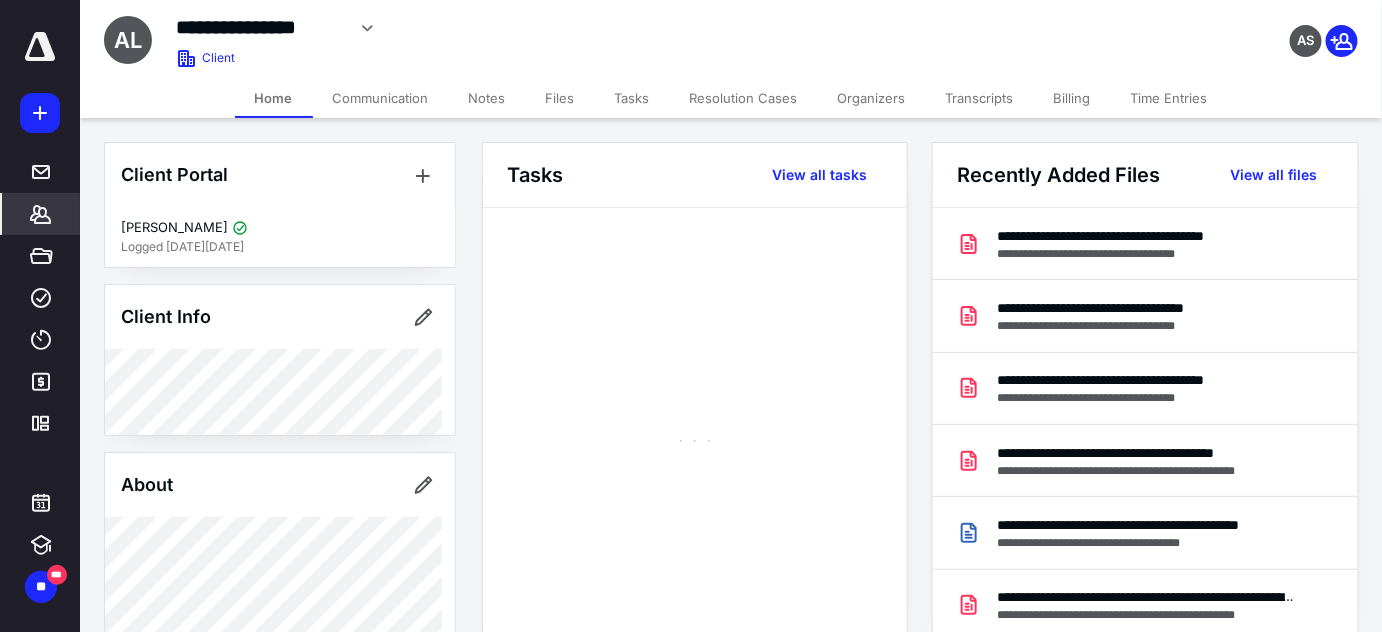 click on "**********" at bounding box center (260, 27) 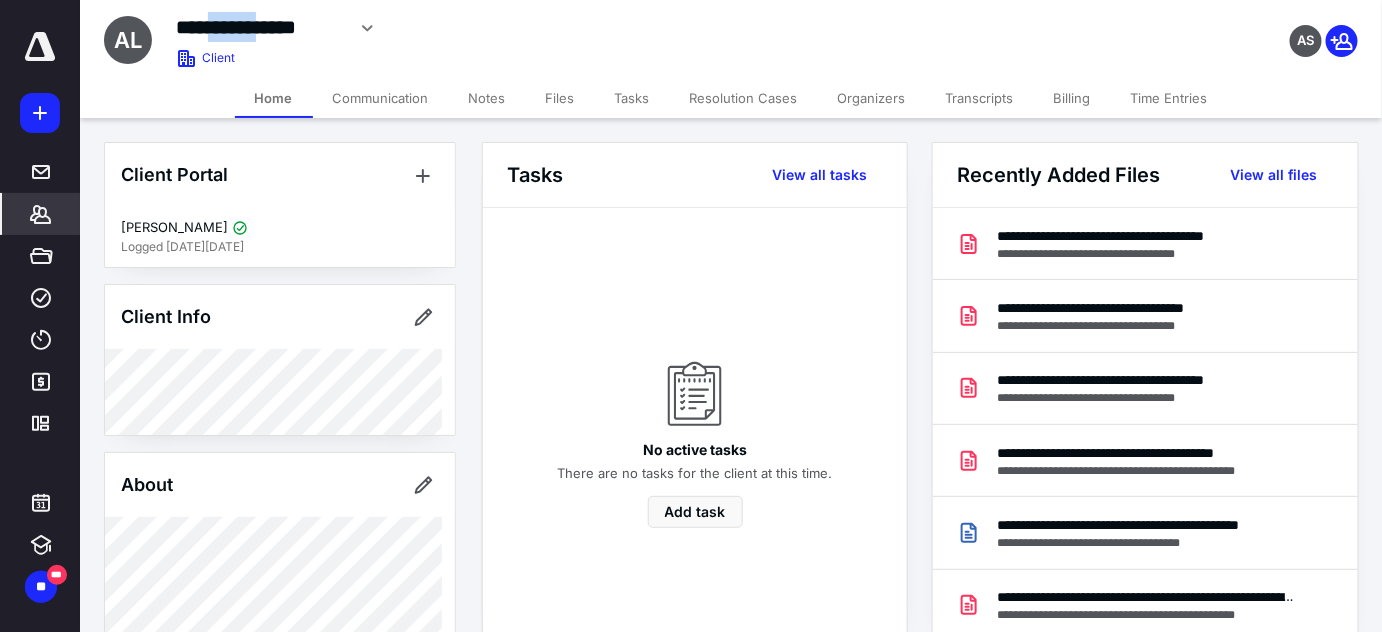 click on "**********" at bounding box center [260, 27] 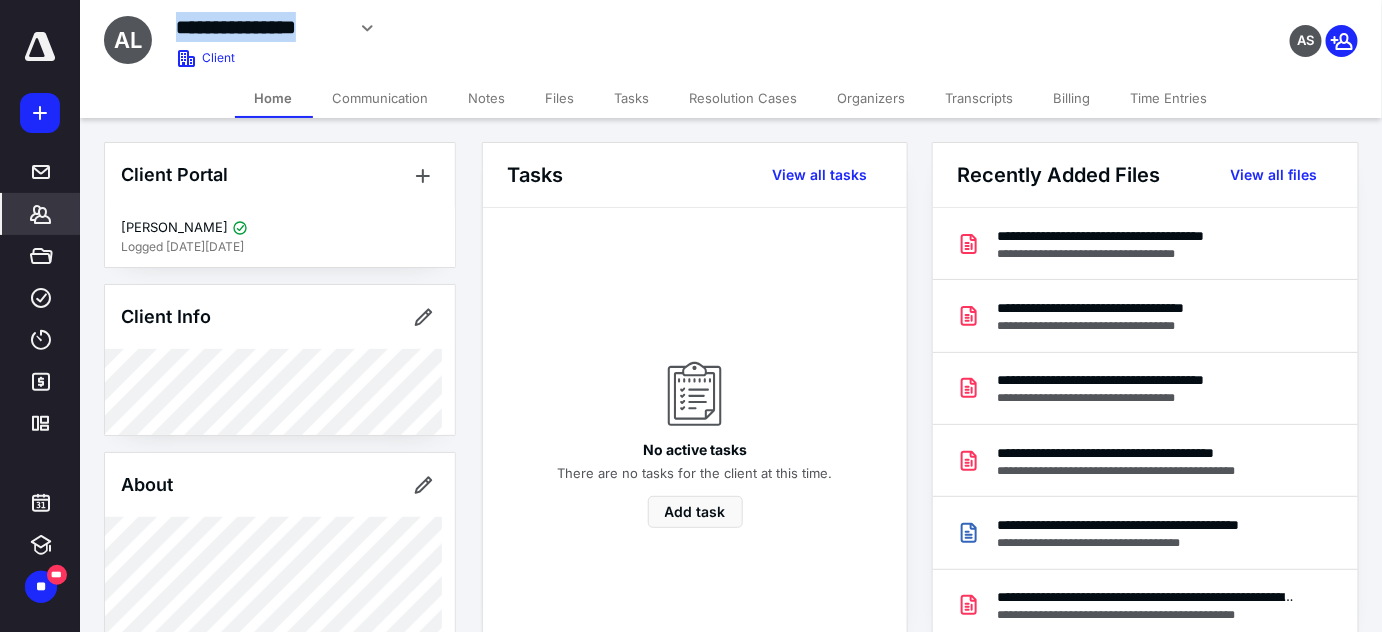 click on "**********" at bounding box center [260, 27] 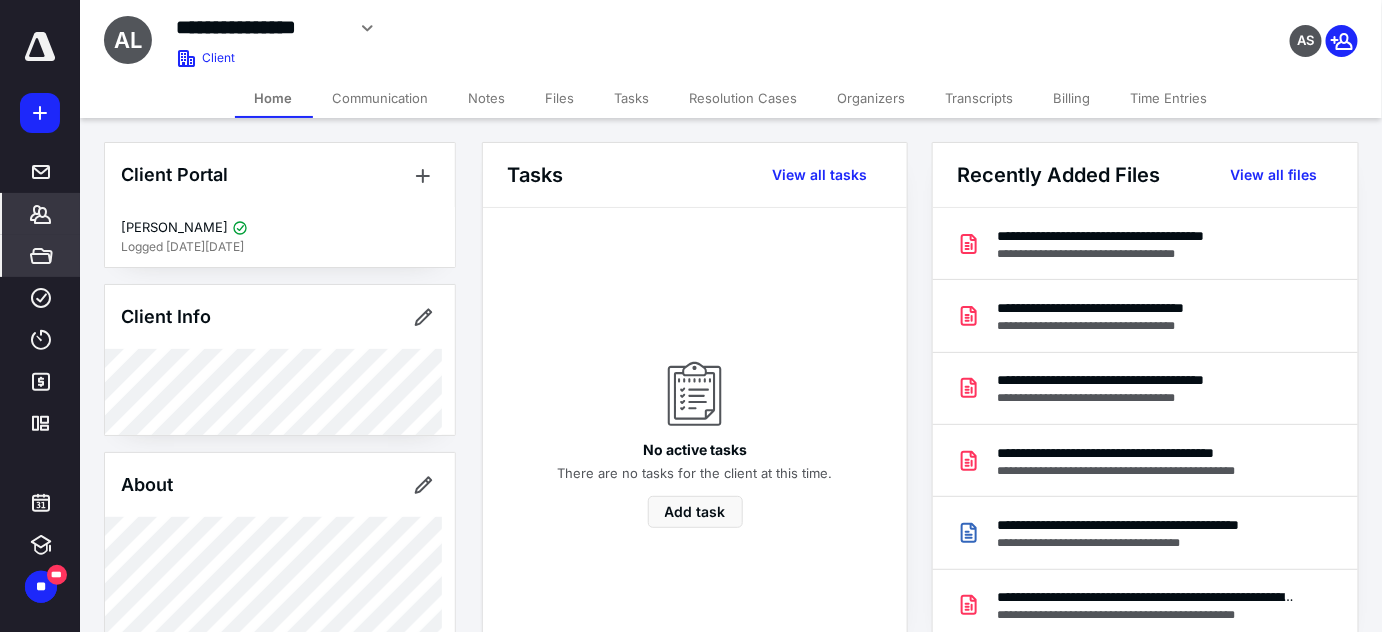 click on "*****" at bounding box center [41, 256] 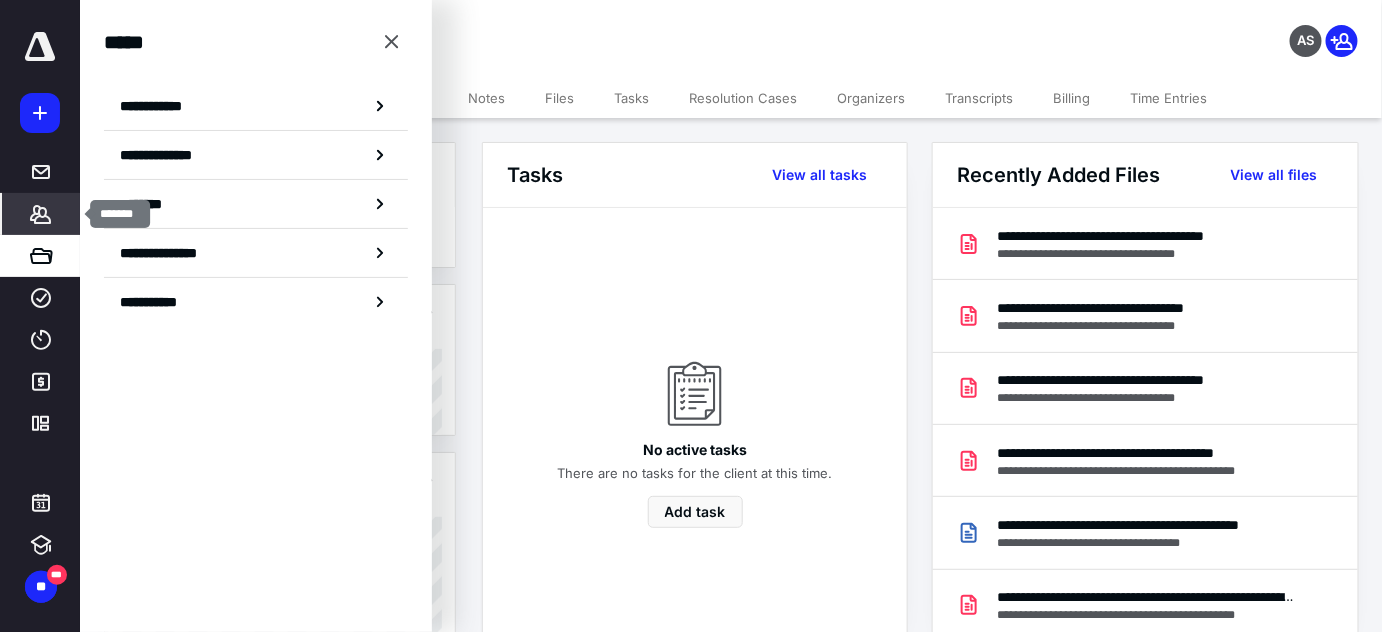 click 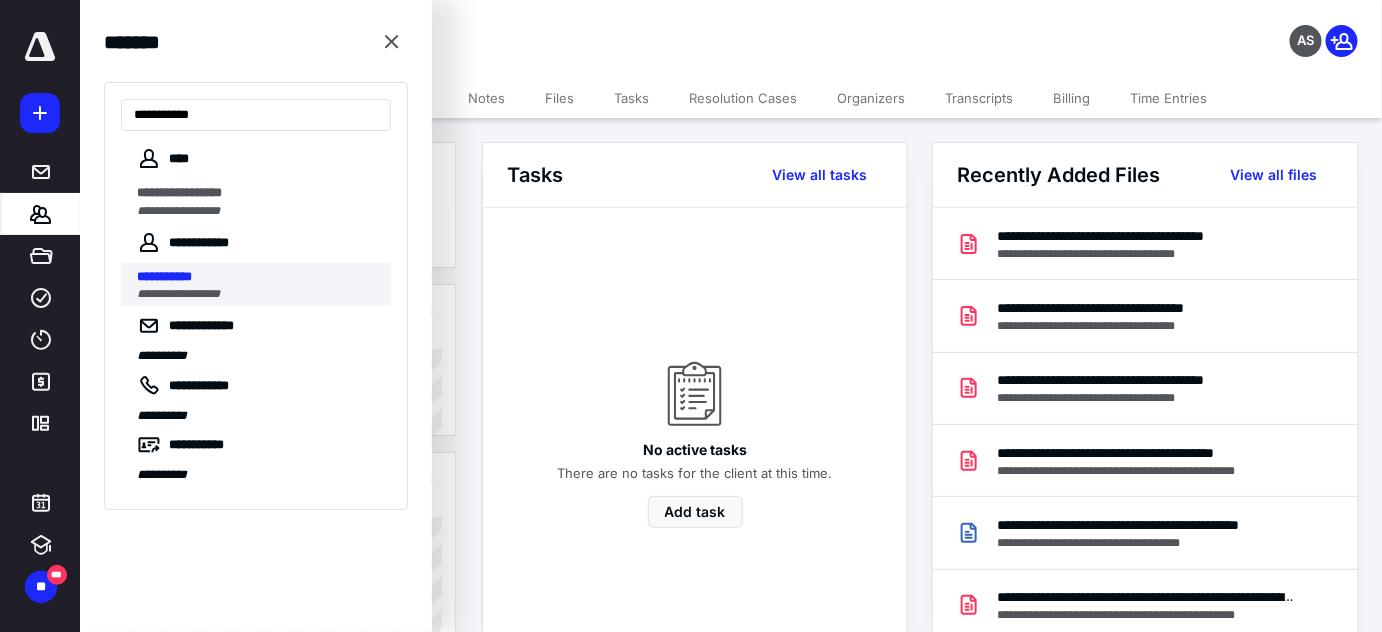 type on "**********" 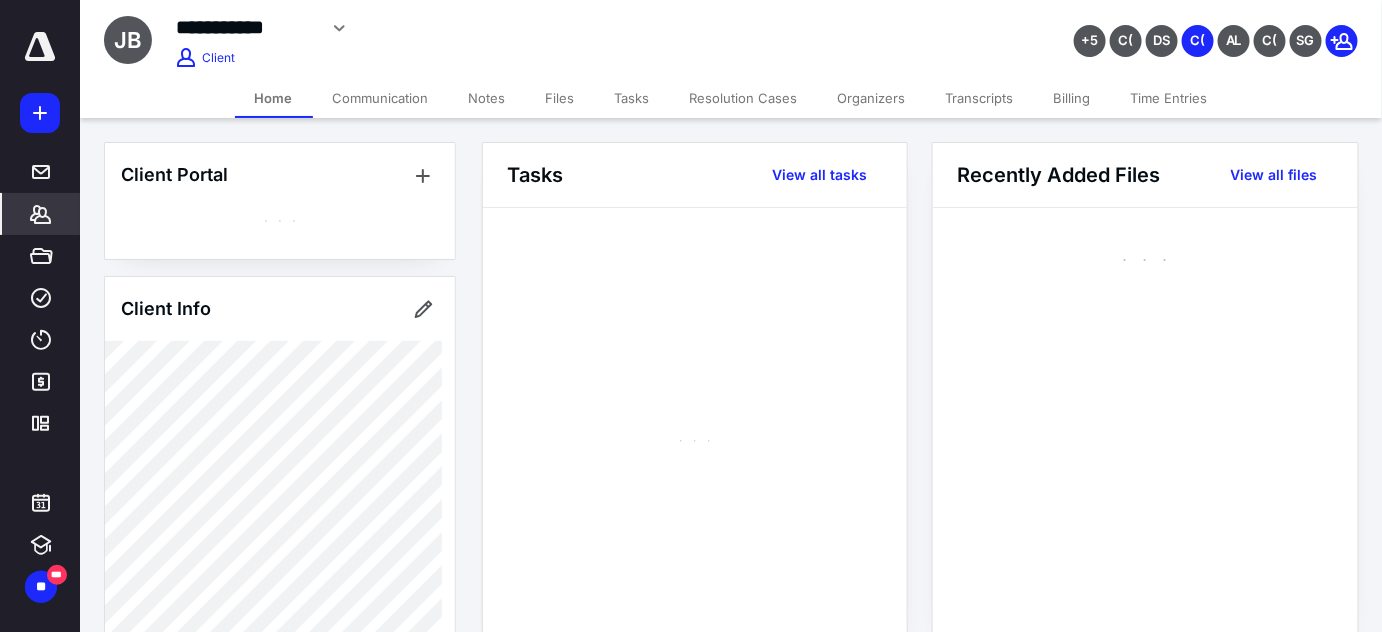 click on "**********" at bounding box center (246, 27) 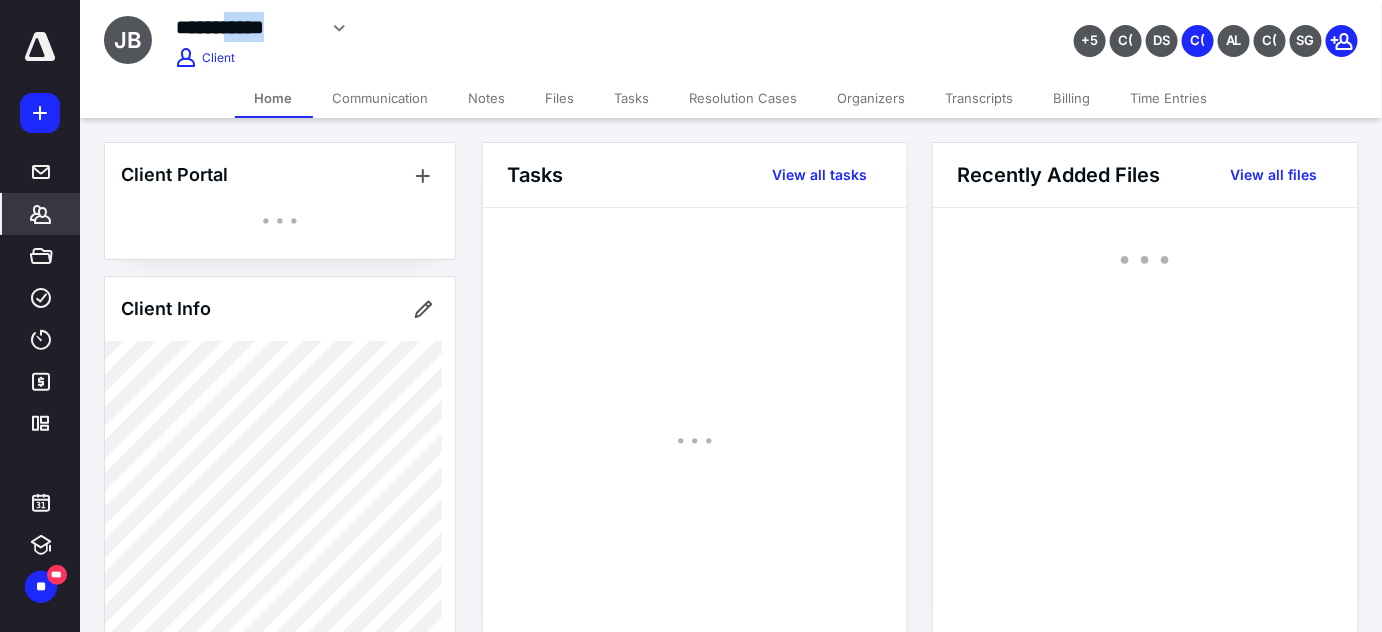 click on "**********" at bounding box center (246, 27) 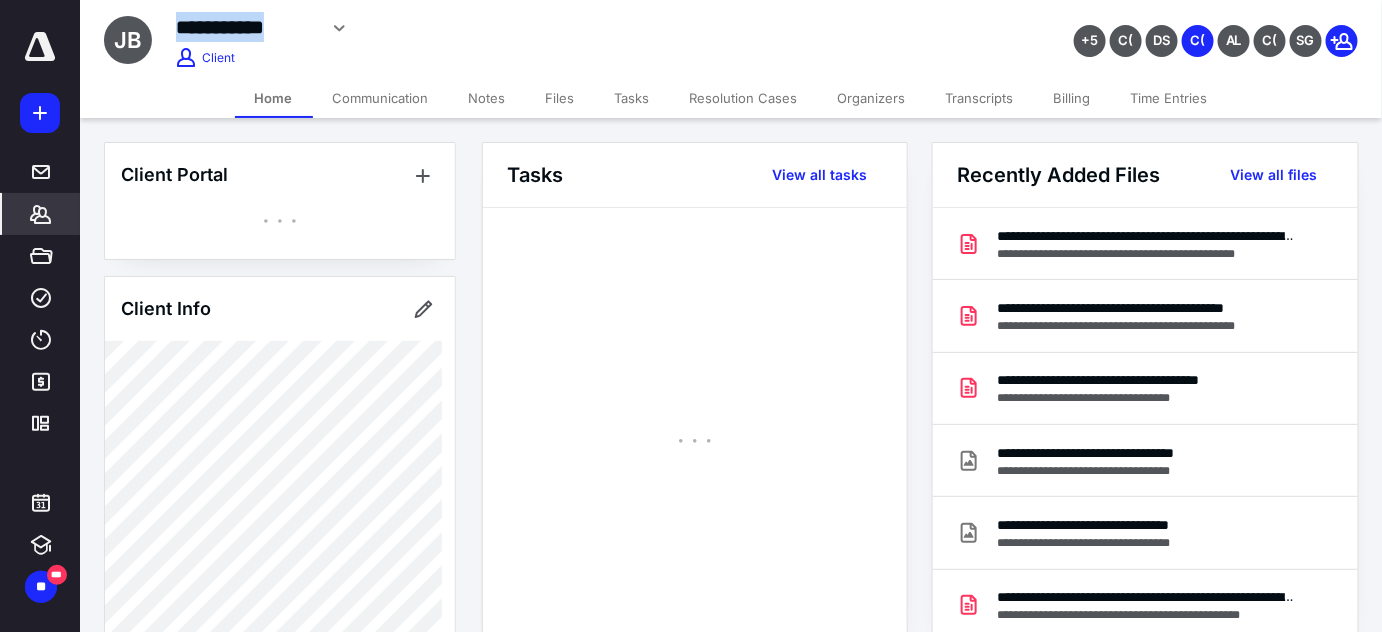 click on "**********" at bounding box center (246, 27) 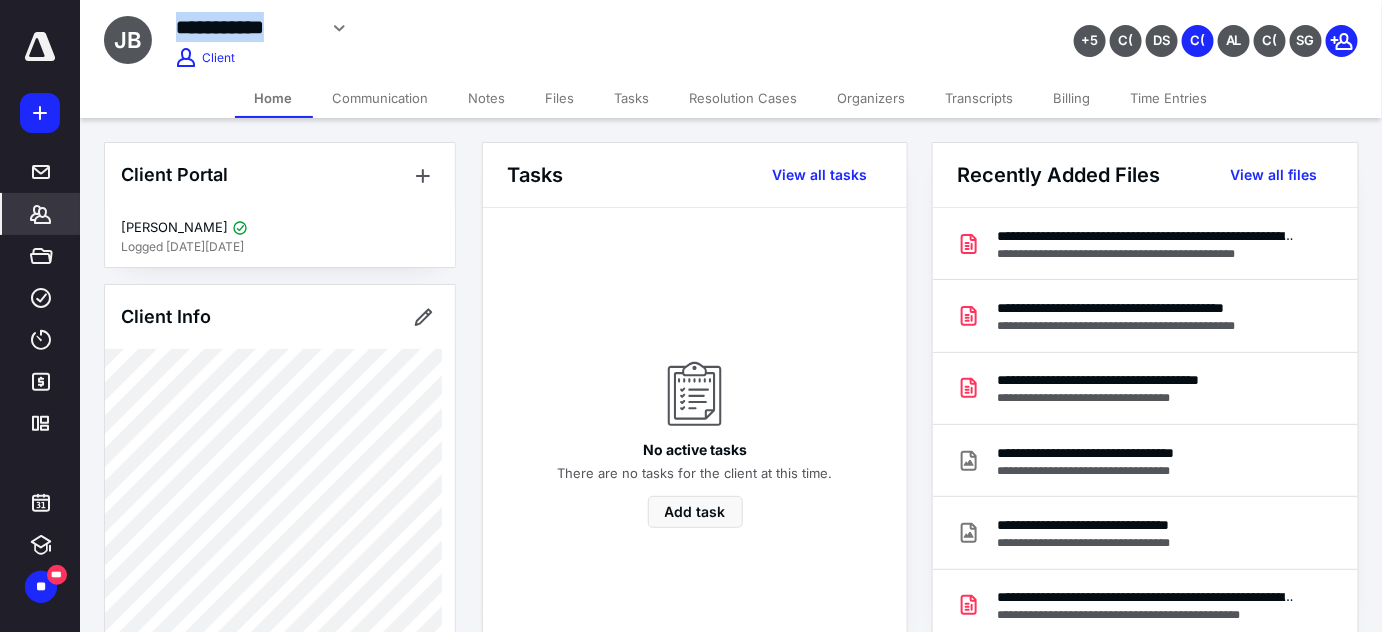 copy on "**********" 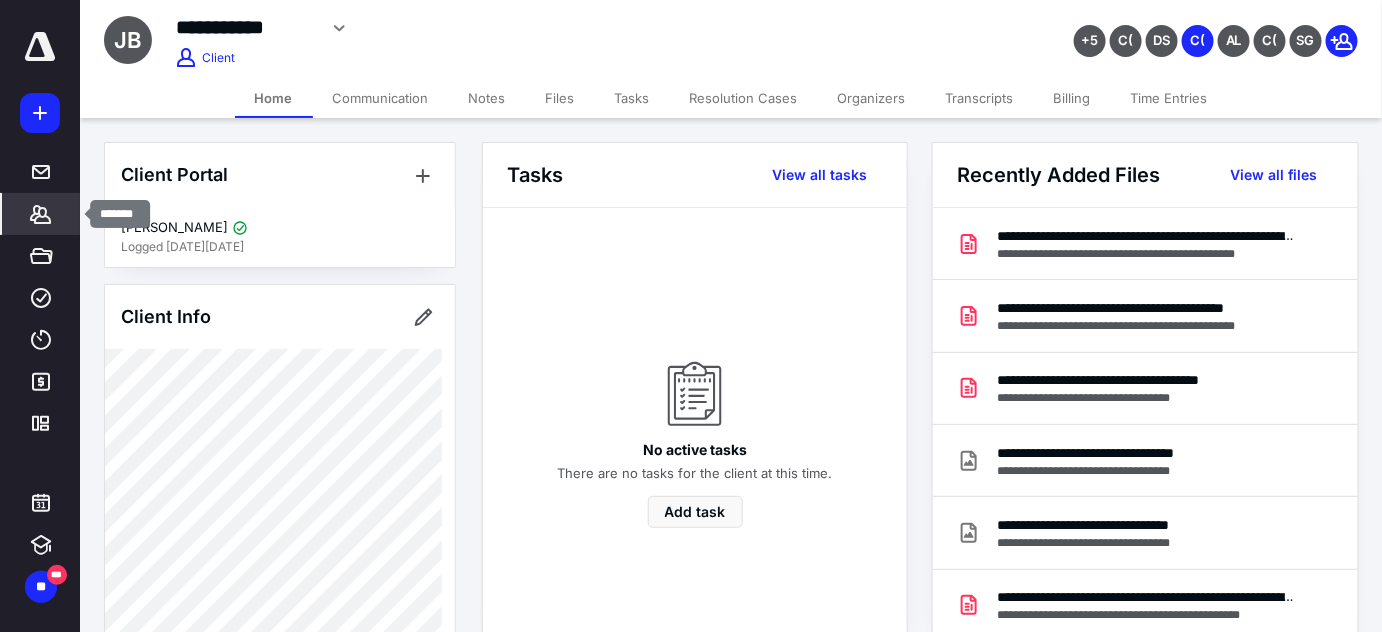 click on "*******" at bounding box center (41, 214) 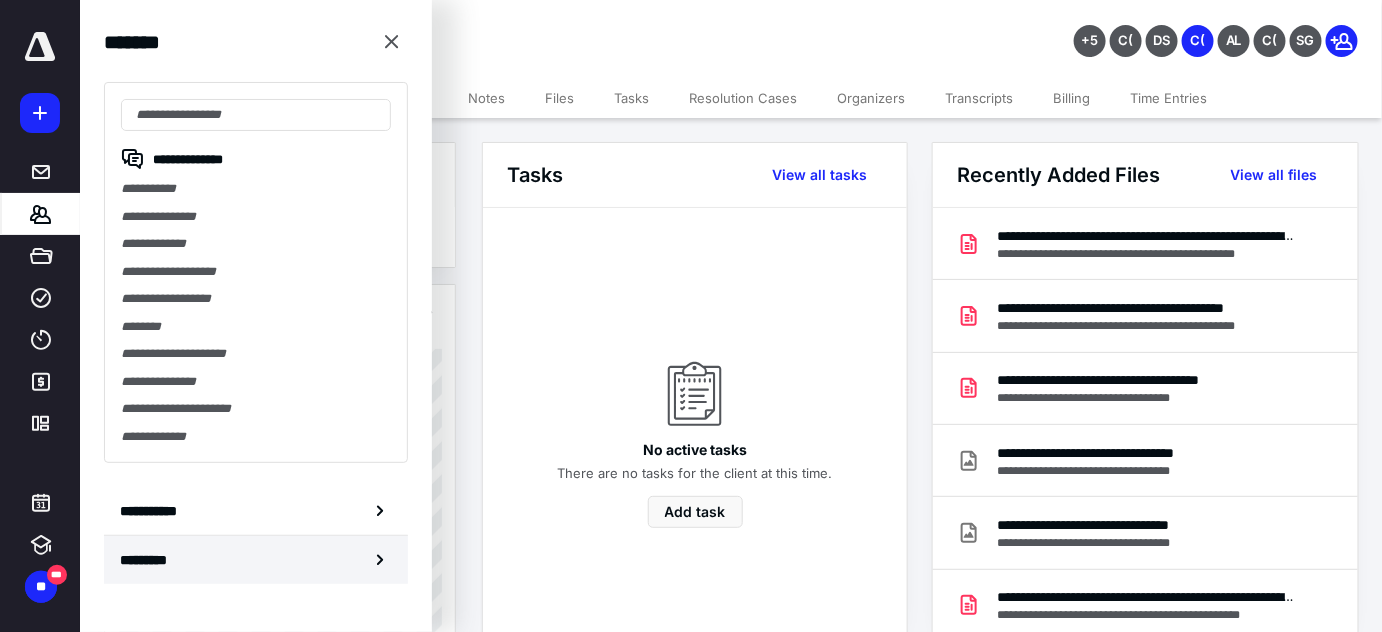 type on "*******" 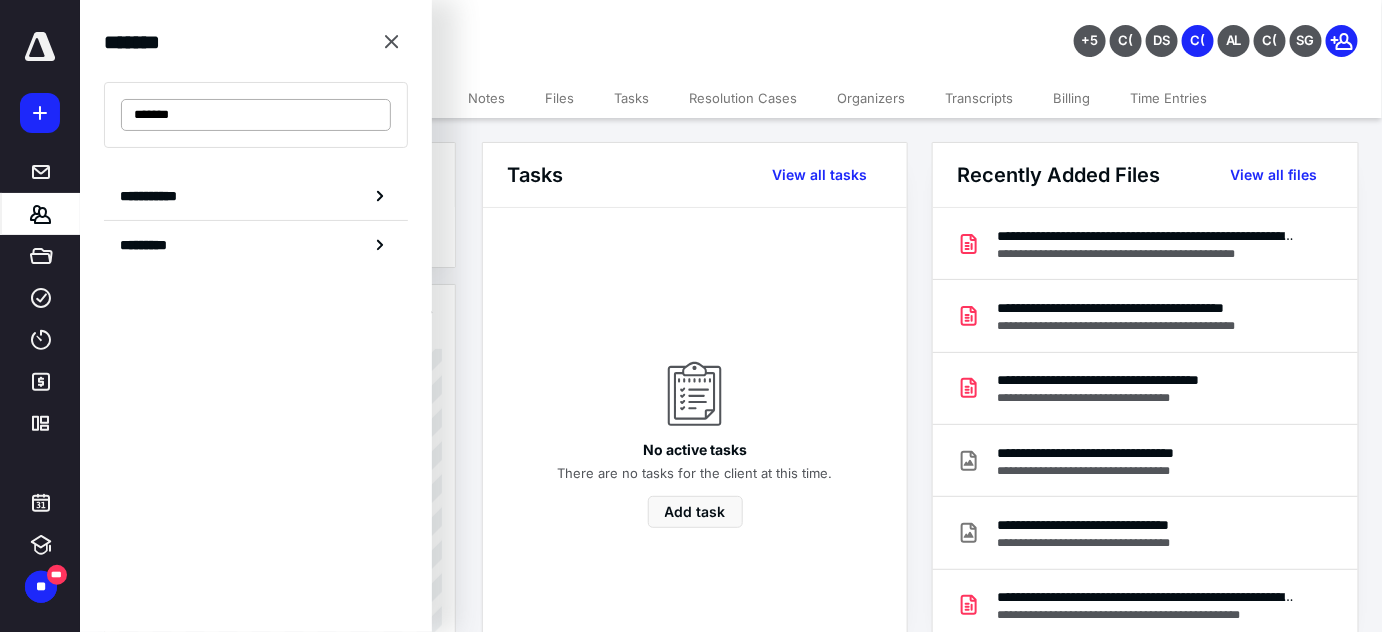 click on "*******" at bounding box center [256, 115] 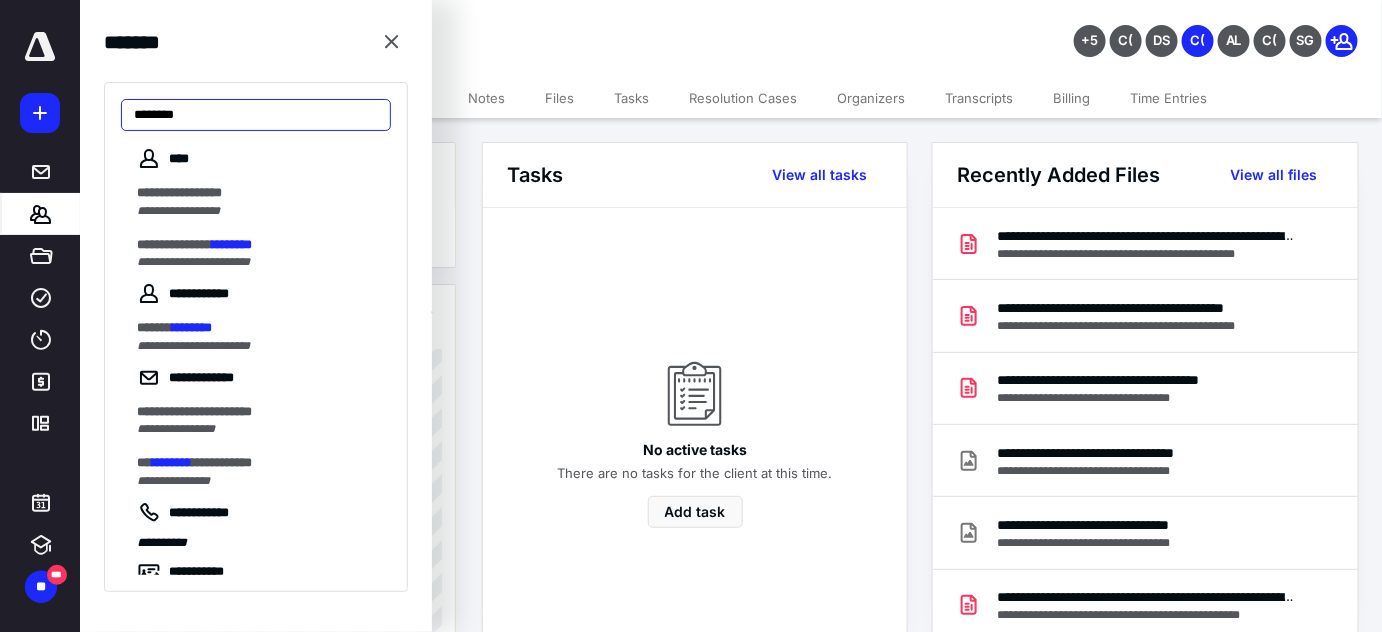 type on "********" 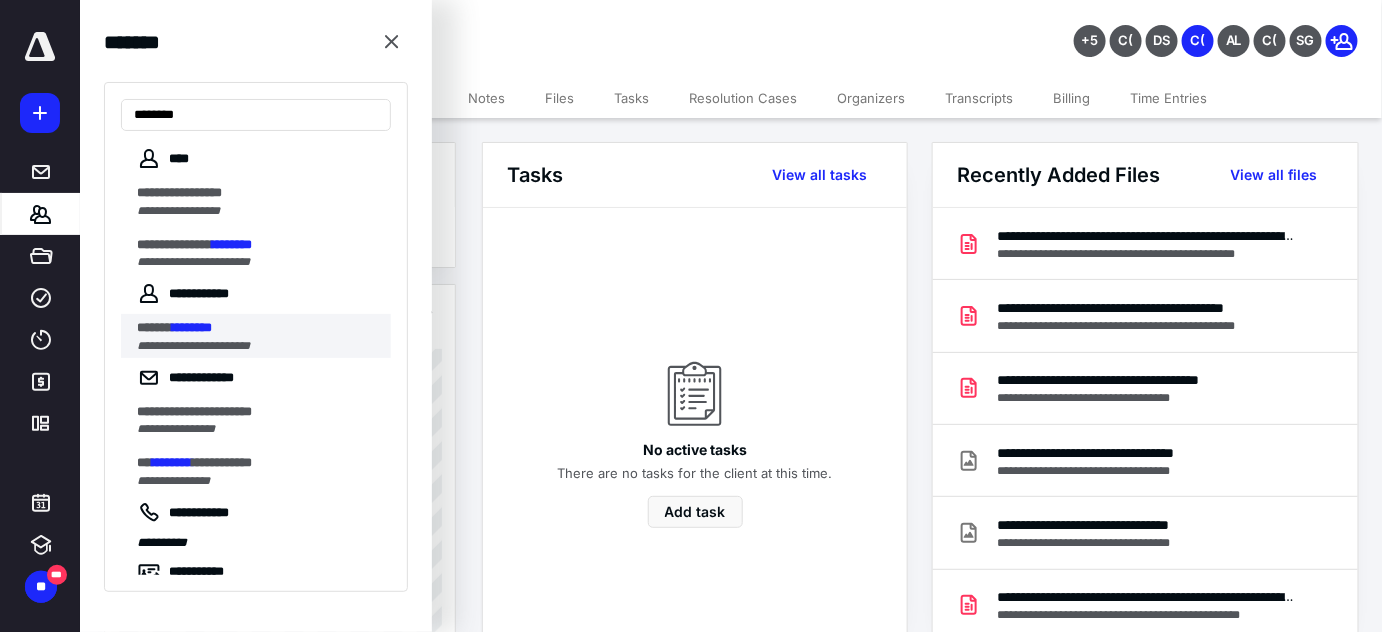 click on "**********" at bounding box center (264, 336) 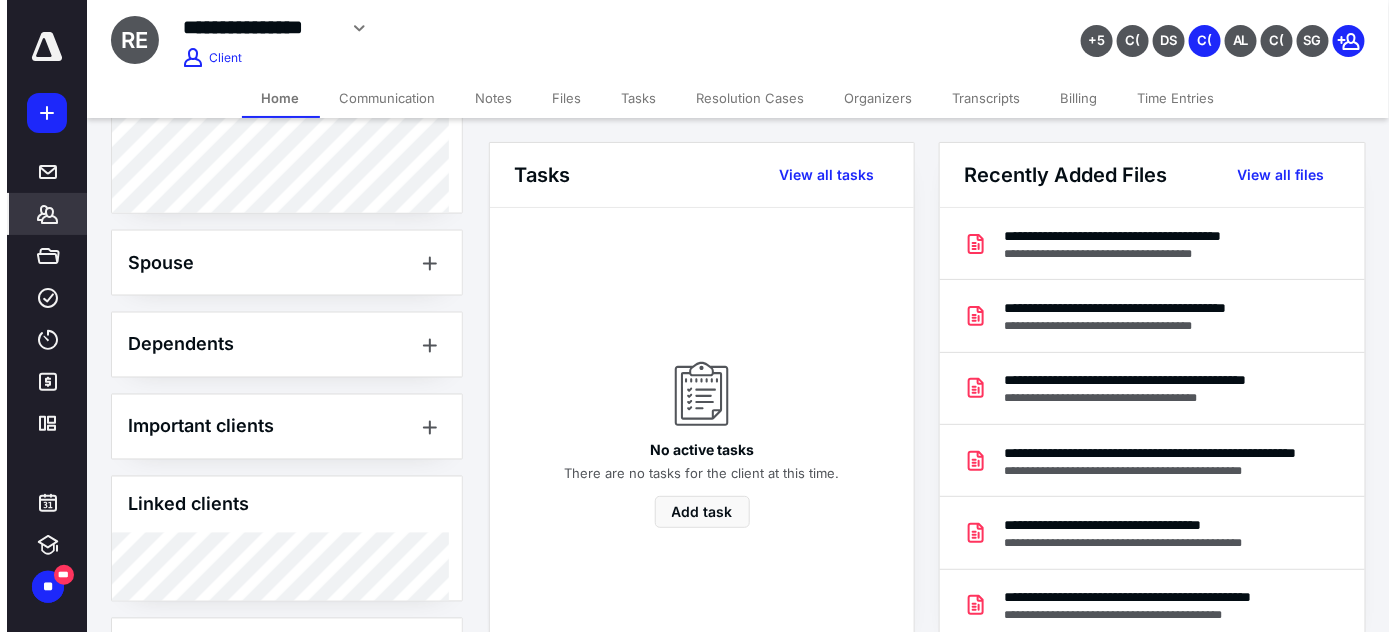 scroll, scrollTop: 1090, scrollLeft: 0, axis: vertical 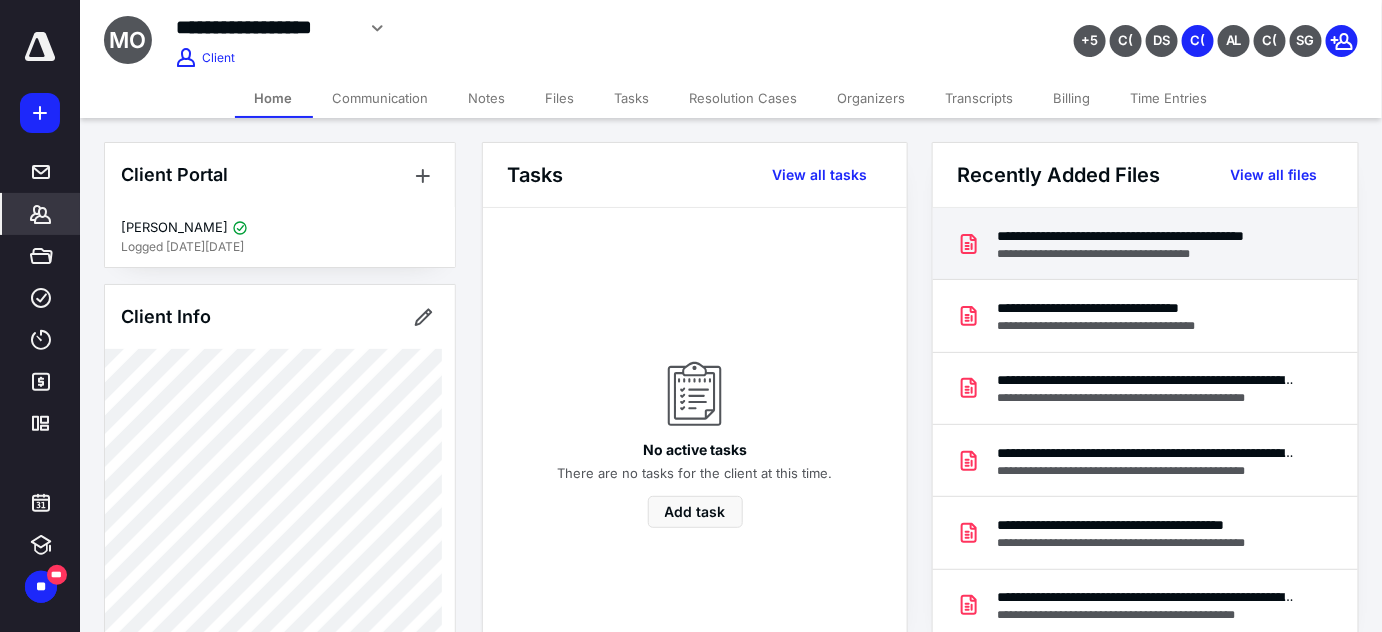 click on "**********" at bounding box center [1147, 236] 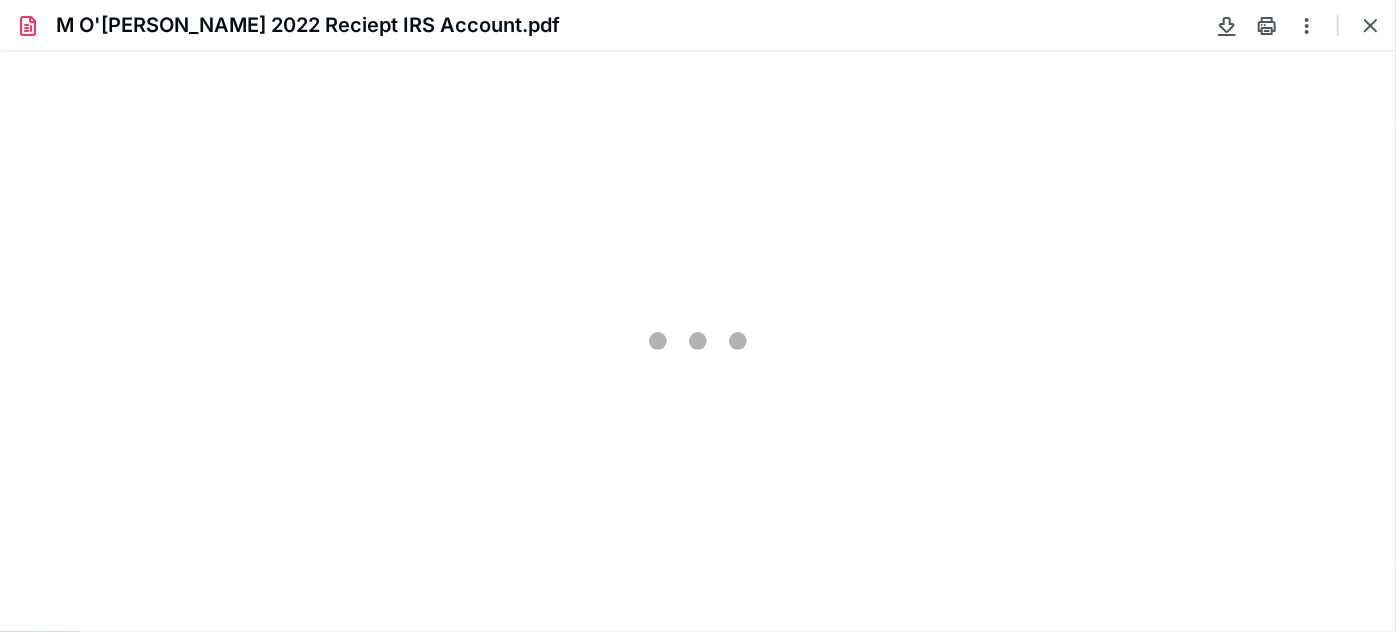 scroll, scrollTop: 0, scrollLeft: 0, axis: both 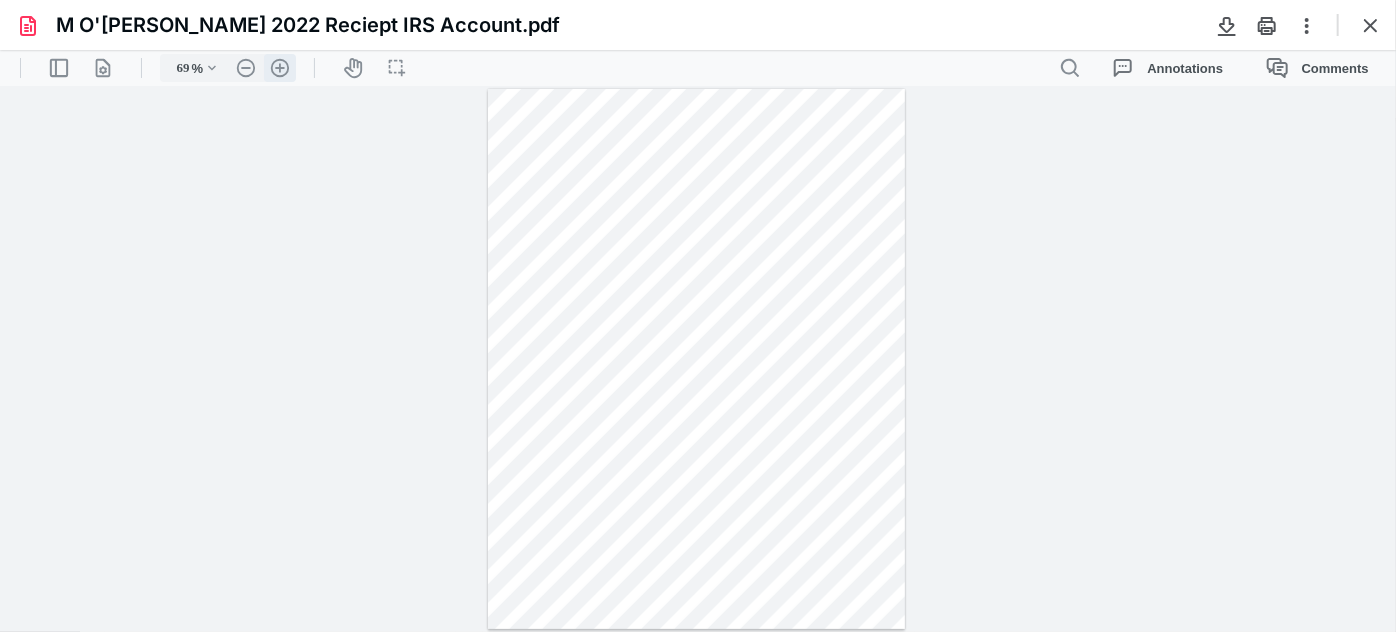 click on ".cls-1{fill:#abb0c4;} icon - header - zoom - in - line" at bounding box center (280, 67) 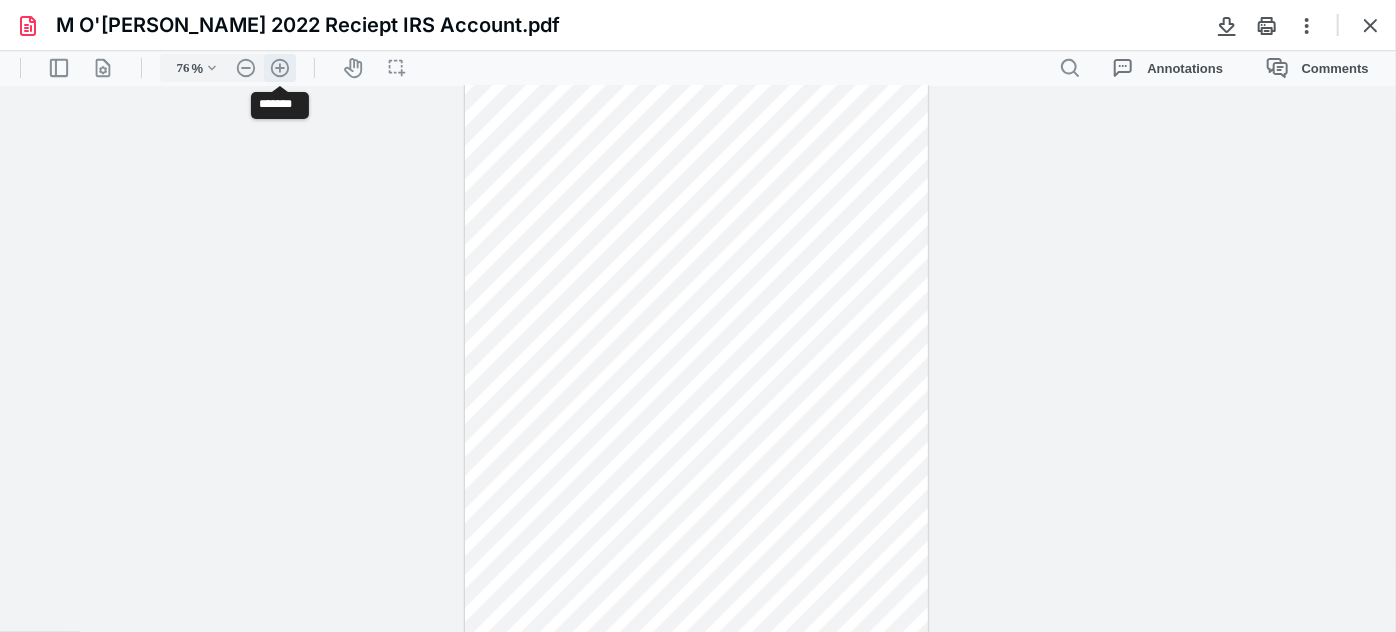 click on ".cls-1{fill:#abb0c4;} icon - header - zoom - in - line" at bounding box center [280, 67] 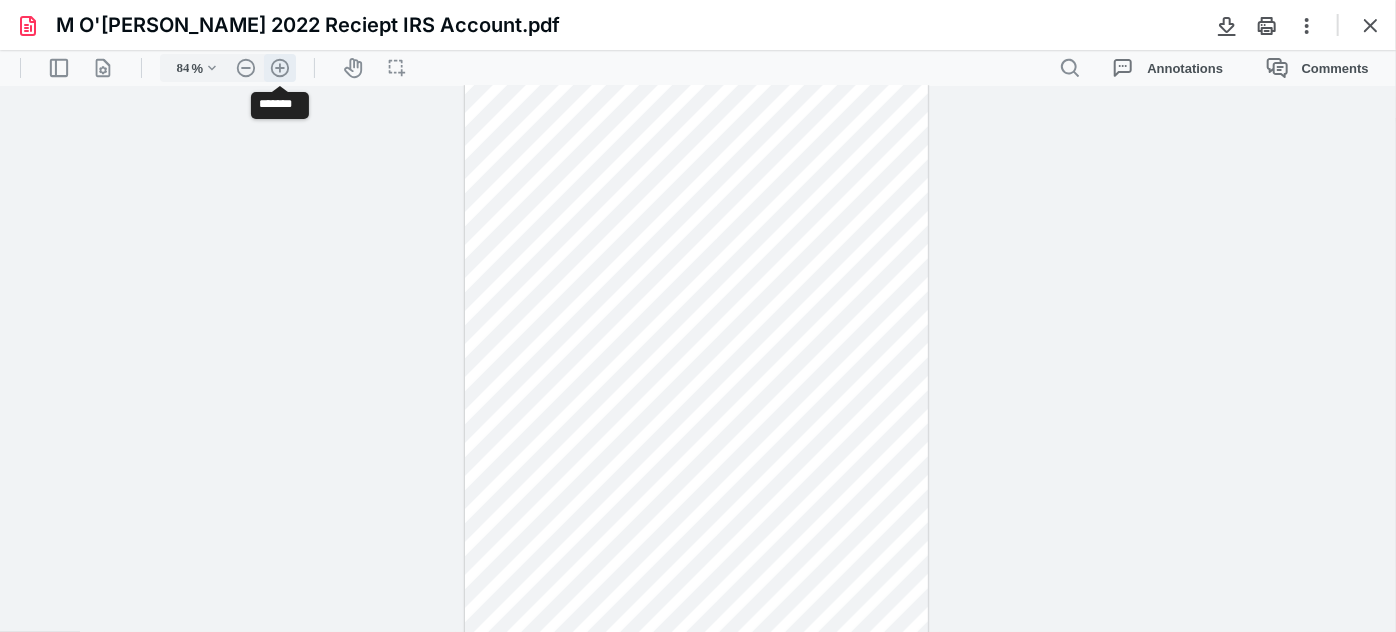 scroll, scrollTop: 56, scrollLeft: 0, axis: vertical 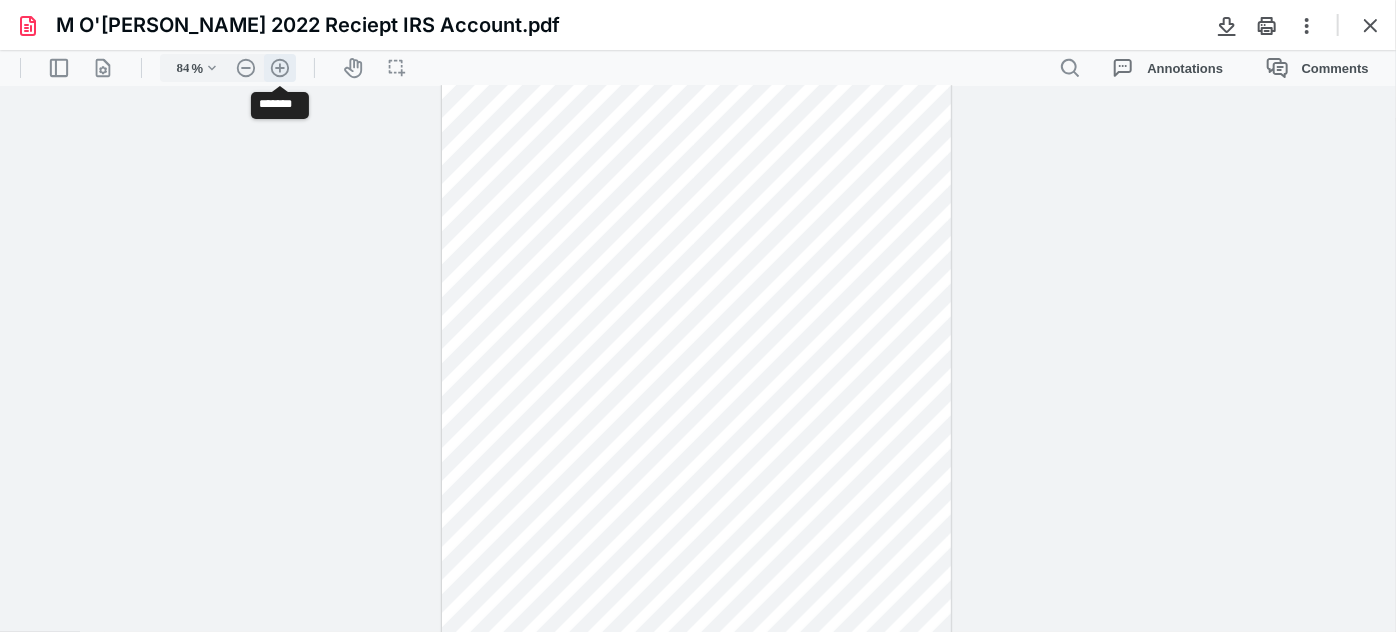 type 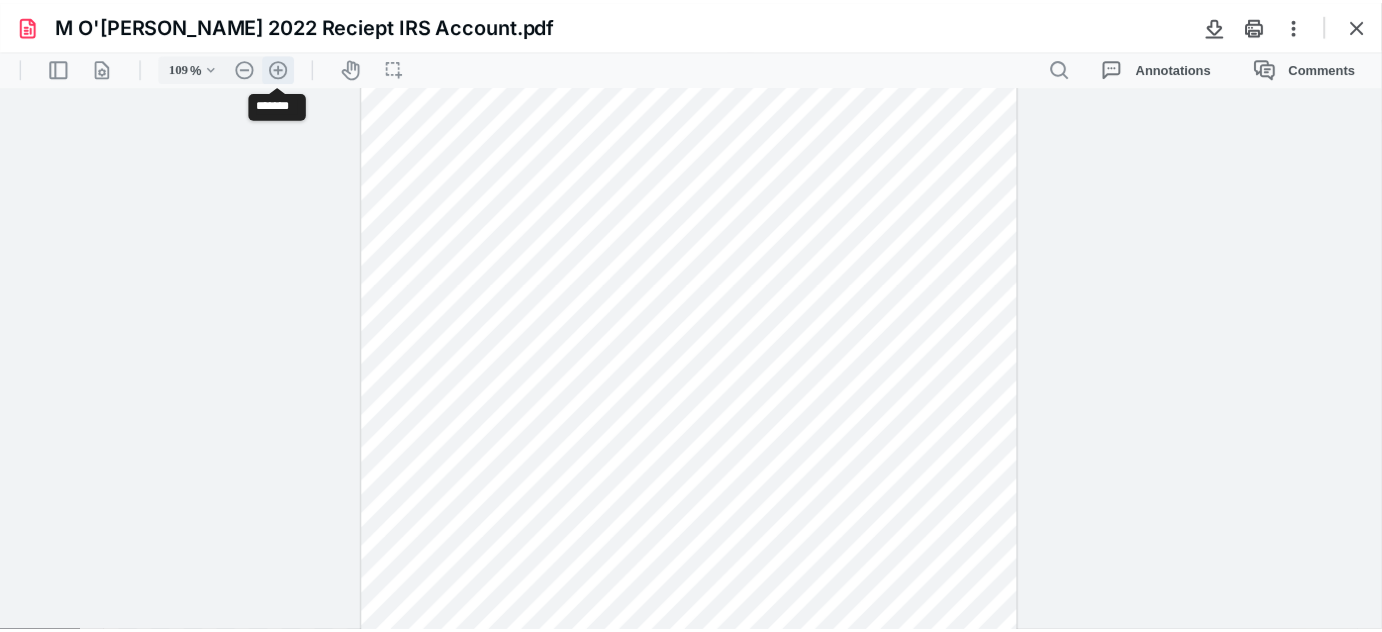 scroll, scrollTop: 150, scrollLeft: 0, axis: vertical 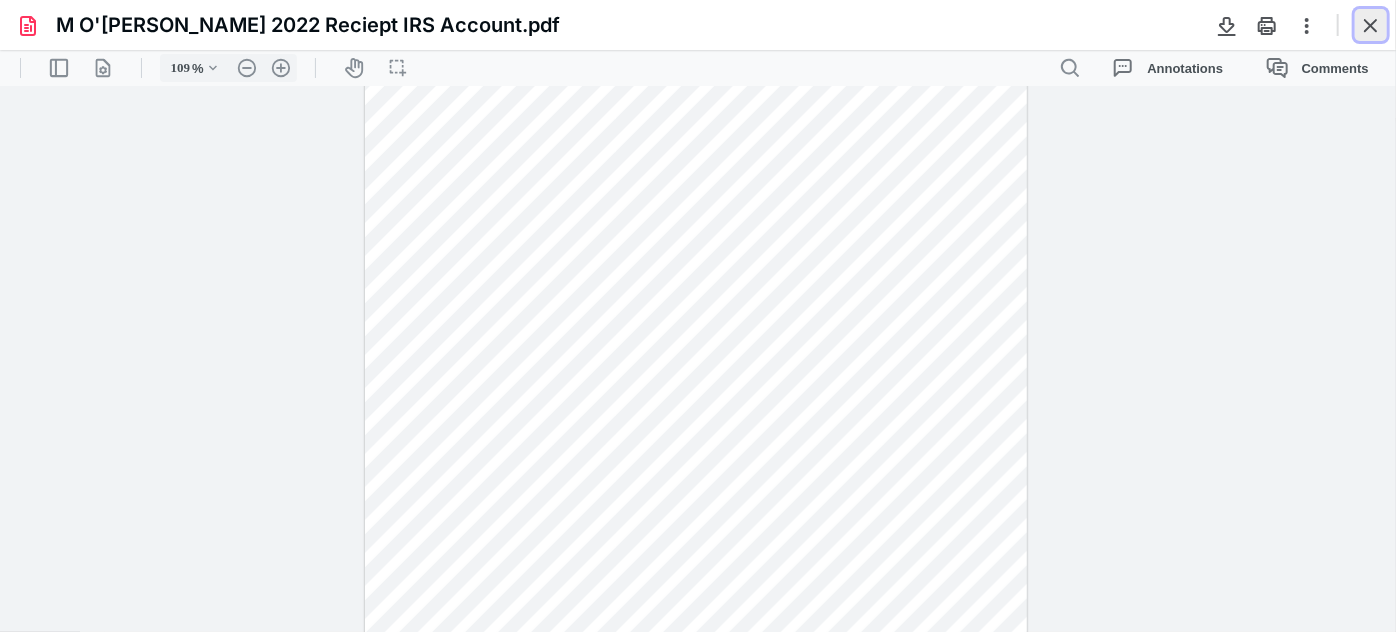 click at bounding box center (1371, 25) 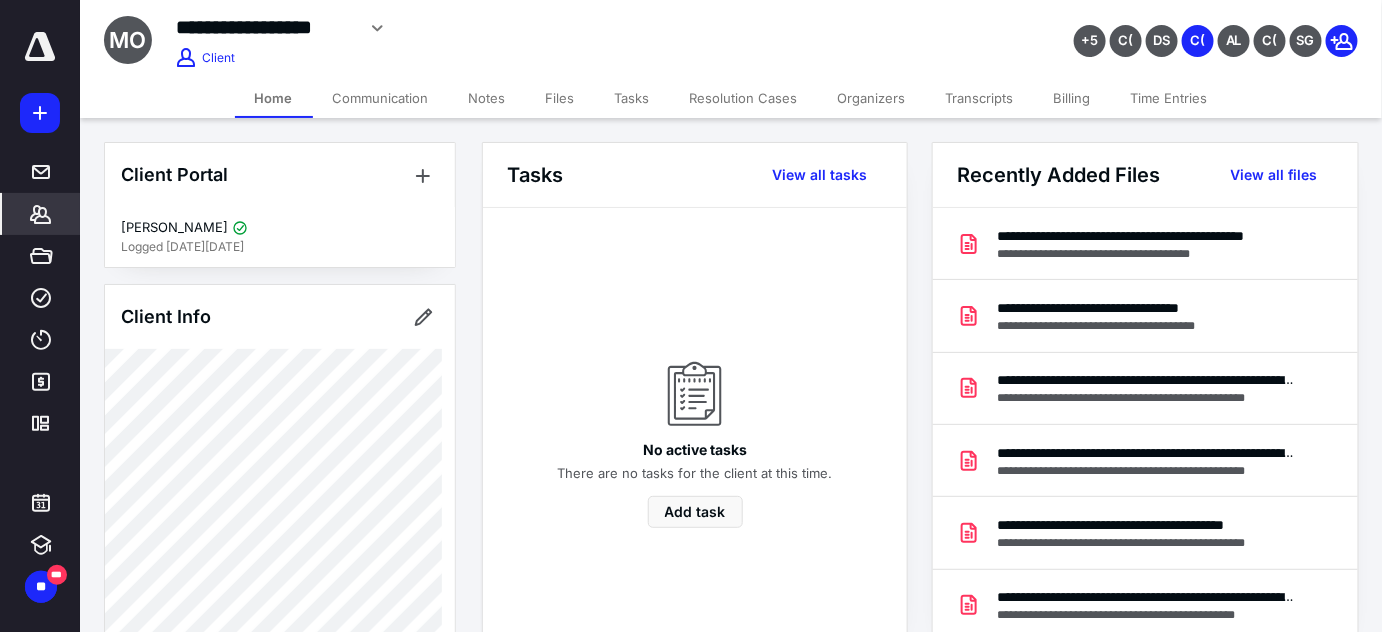 click on "**********" at bounding box center [265, 27] 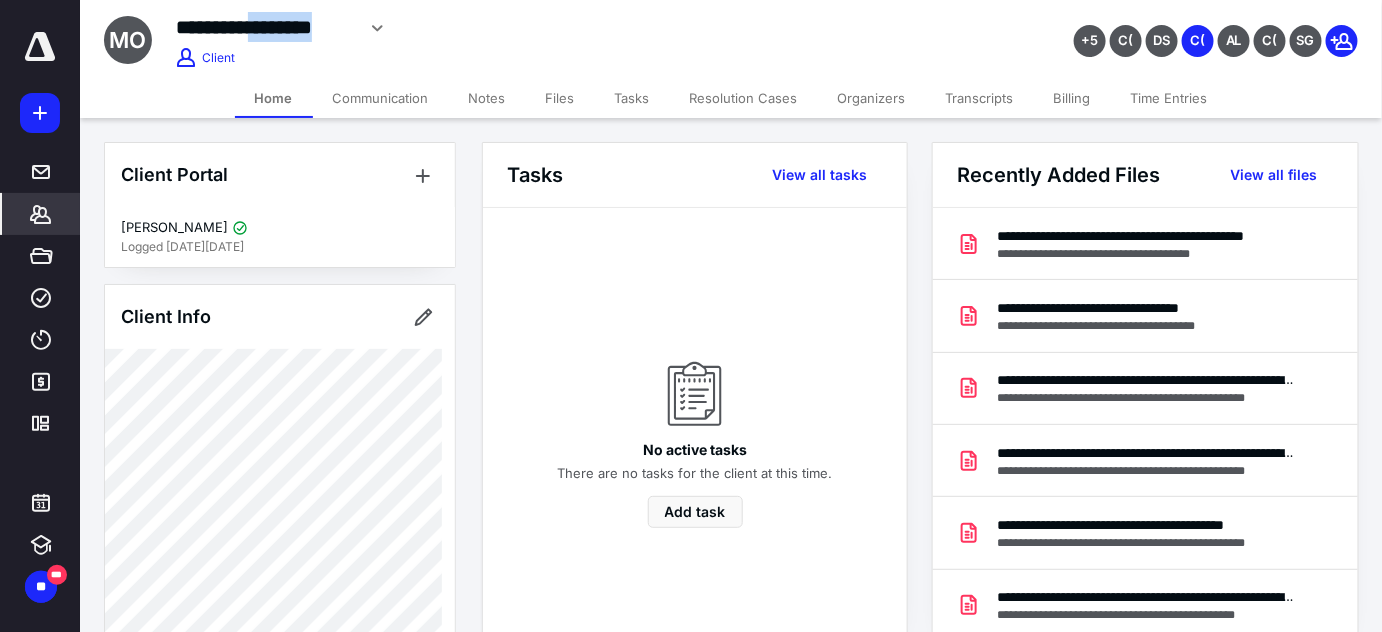 click on "**********" at bounding box center [265, 27] 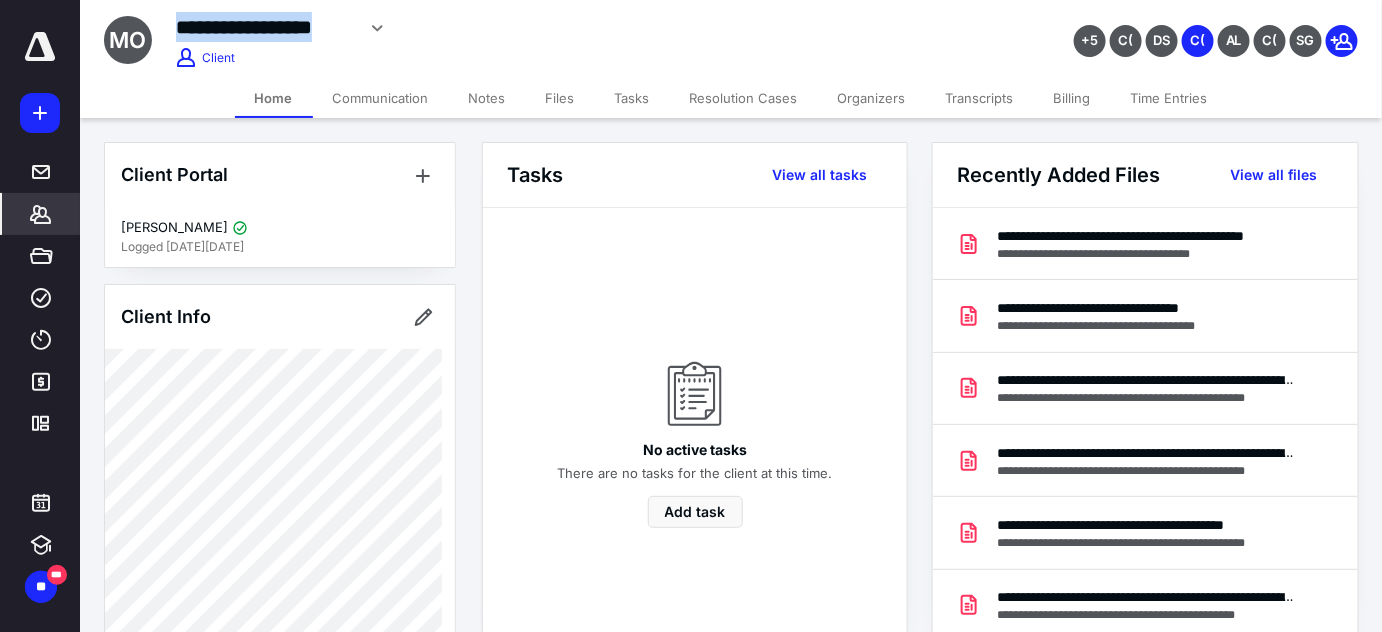 click on "**********" at bounding box center [265, 27] 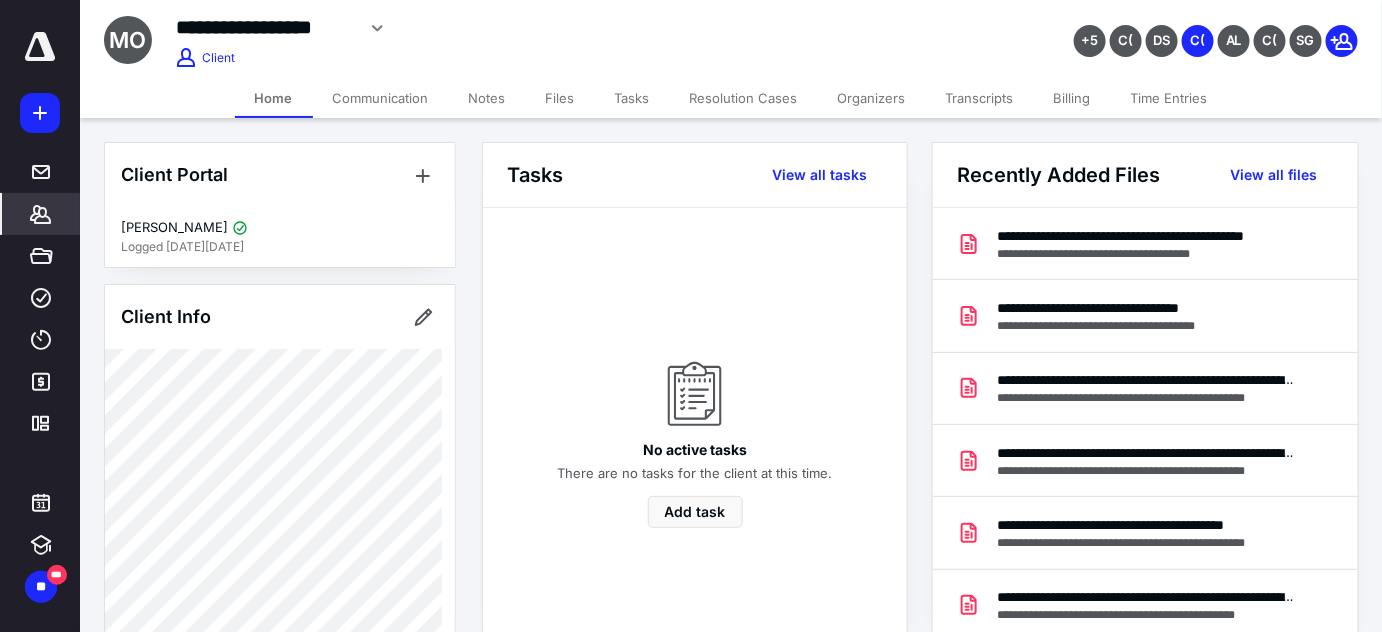 click on "No active tasks There are no tasks for the client at this time. Add task" at bounding box center [695, 424] 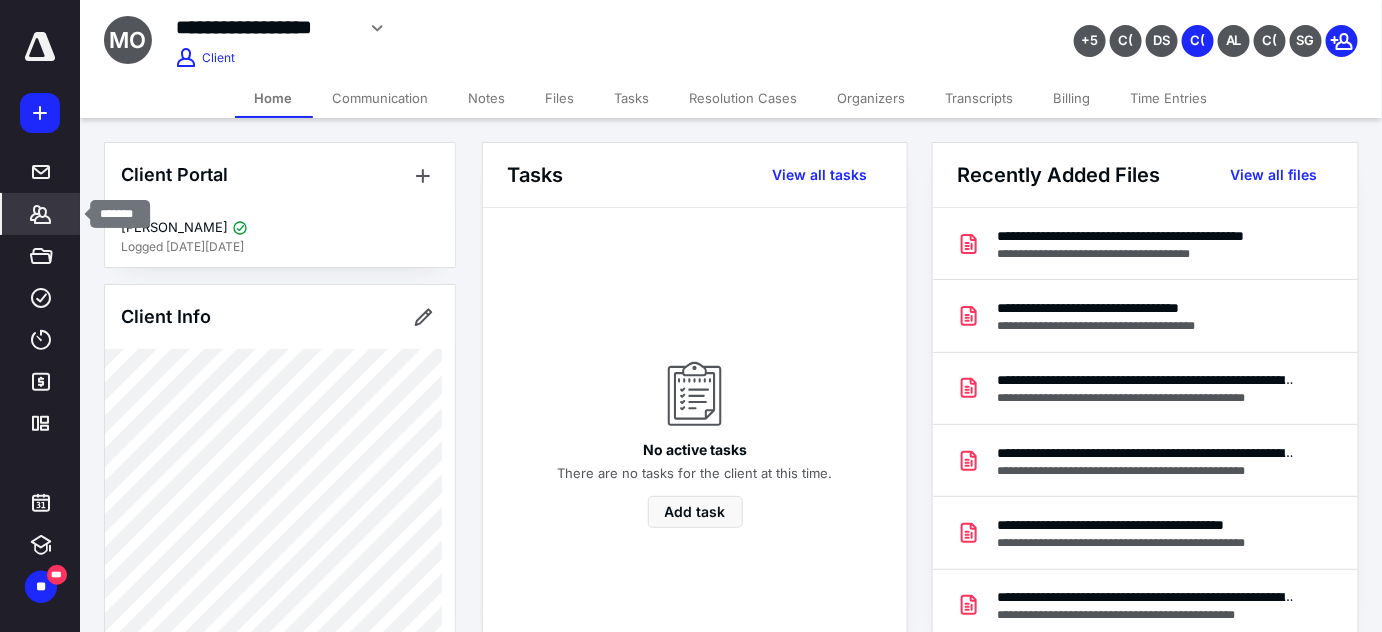 click 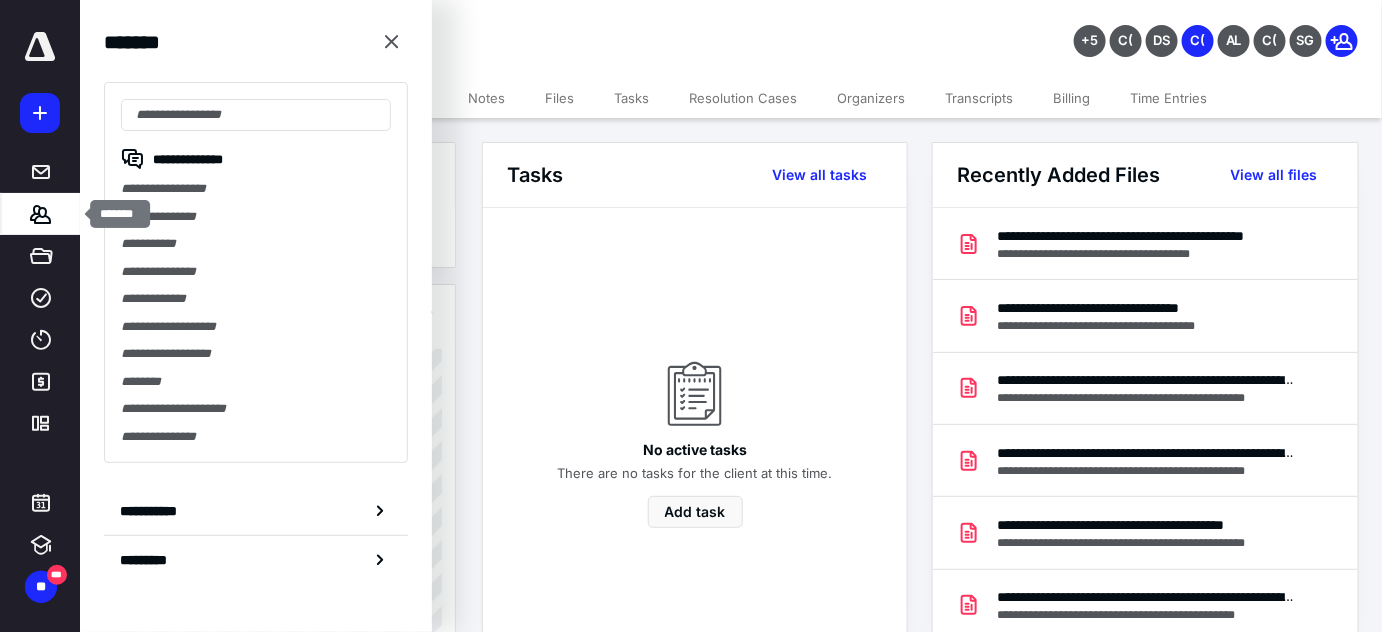 type on "*" 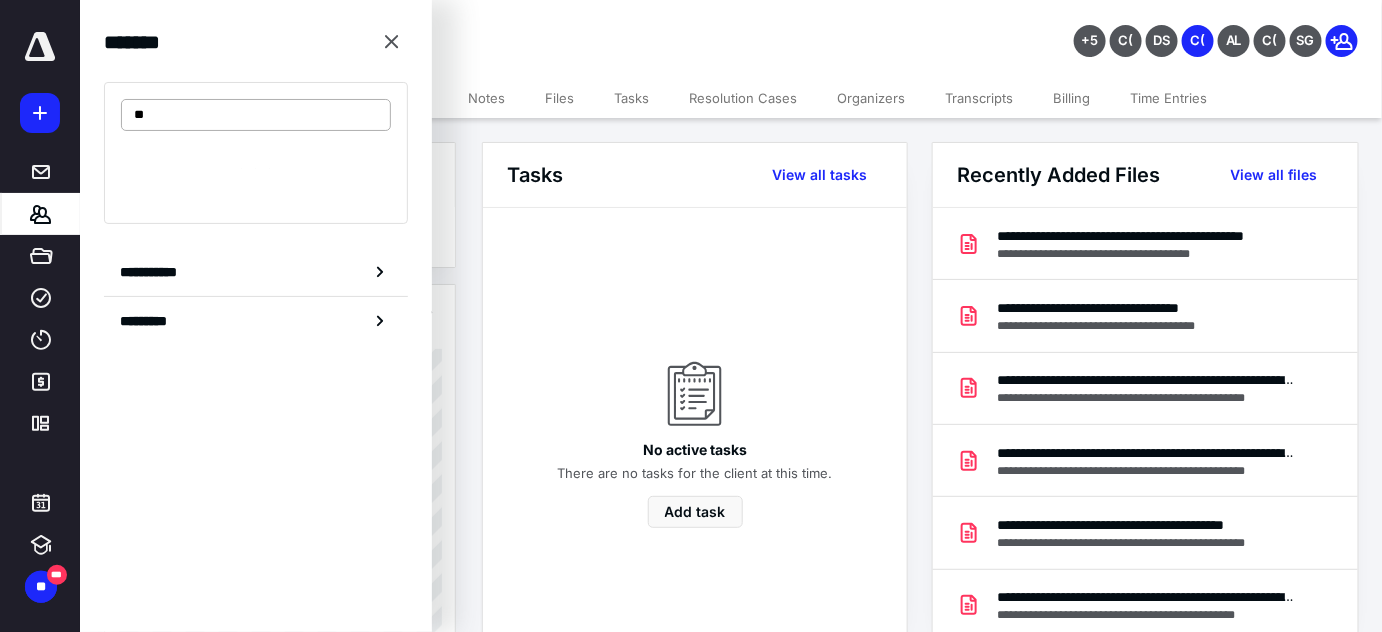 type on "*" 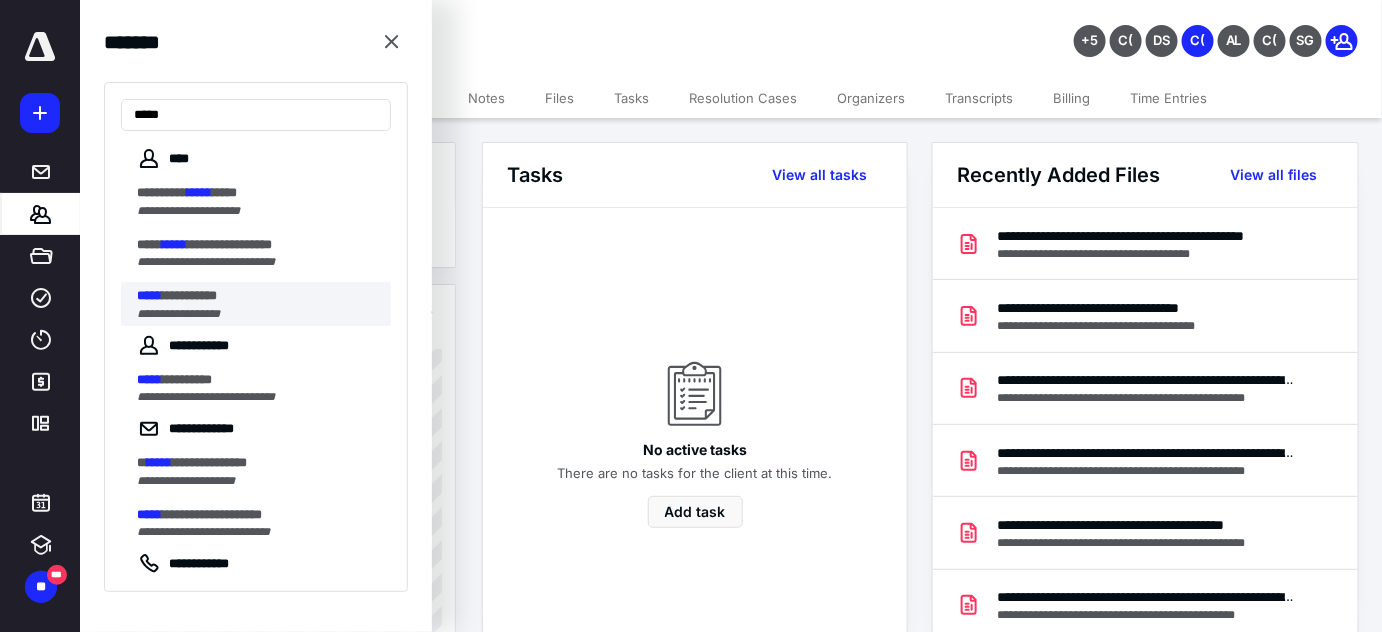 type on "*****" 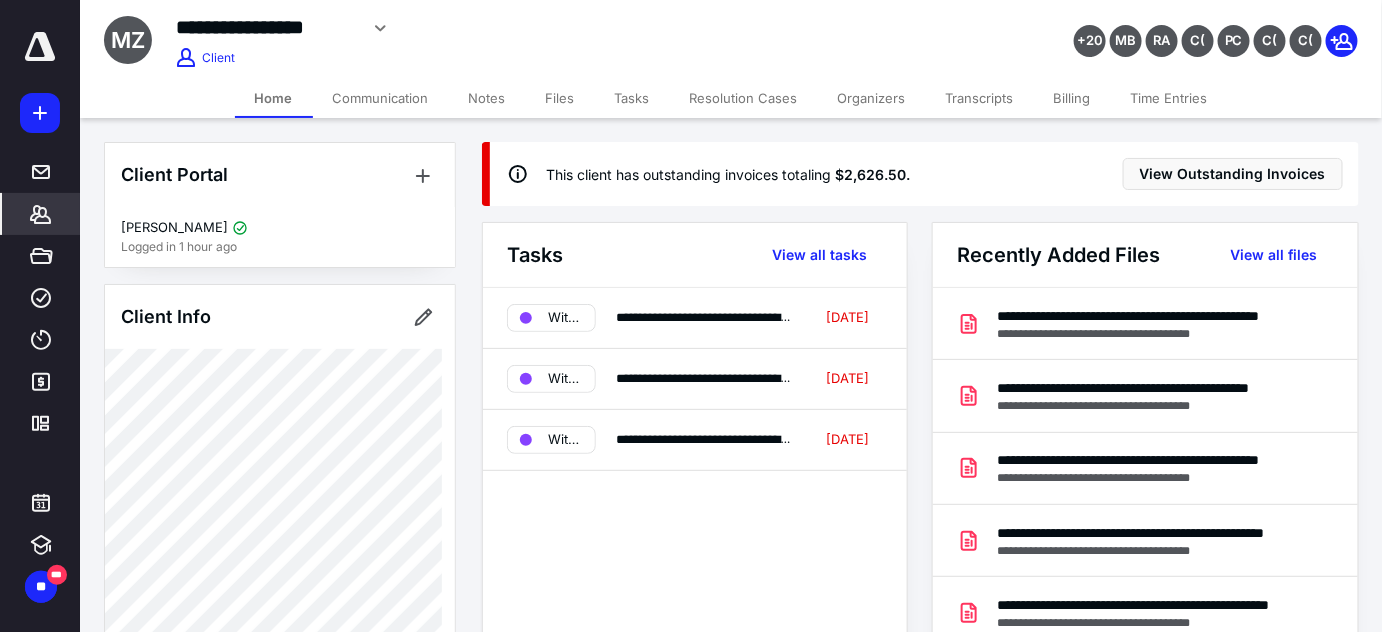 click 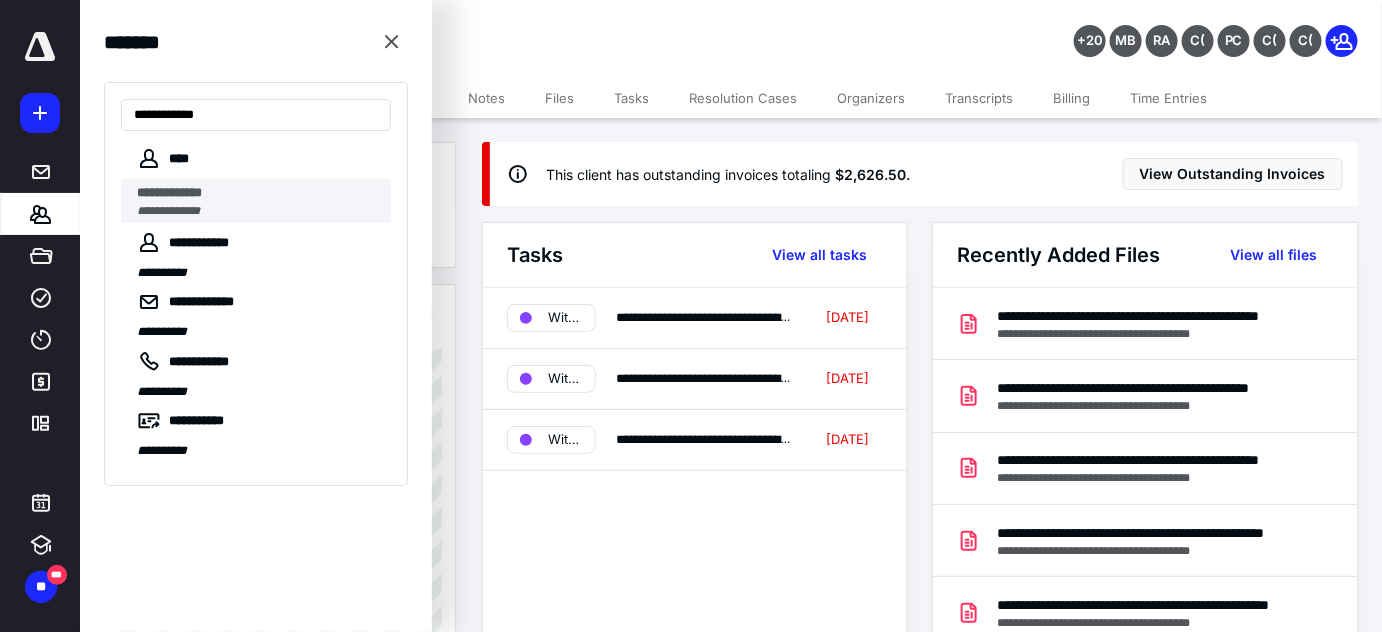 type on "**********" 